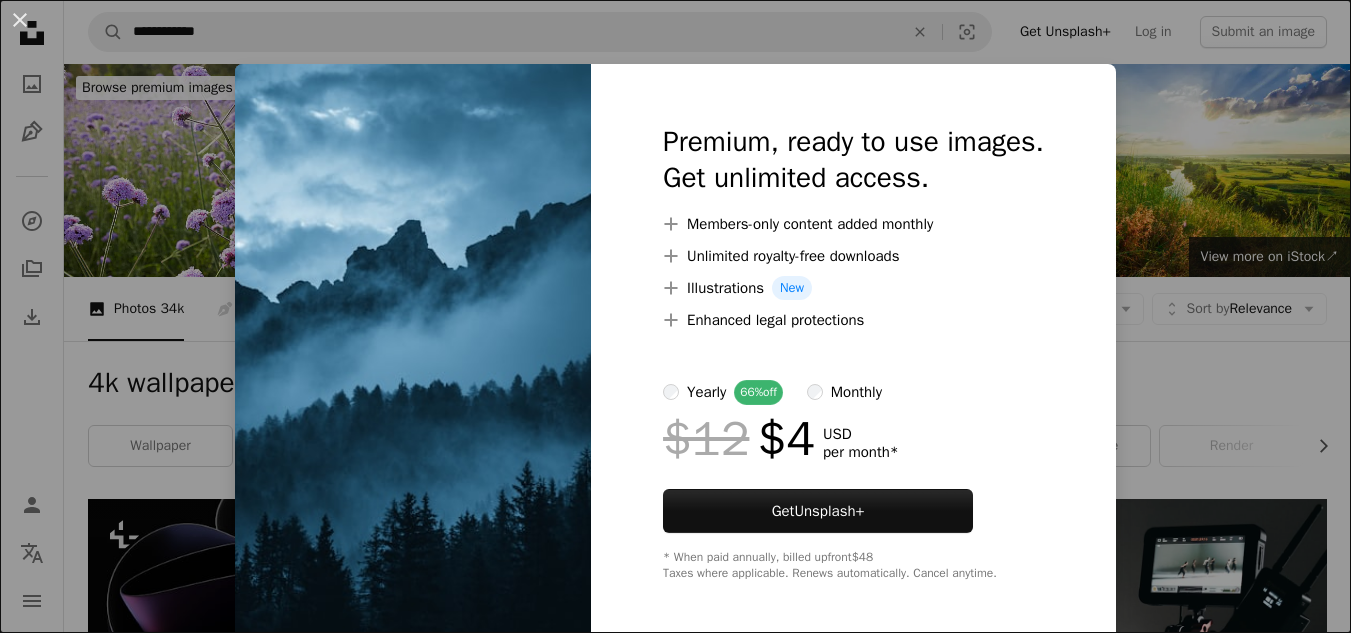 scroll, scrollTop: 5414, scrollLeft: 0, axis: vertical 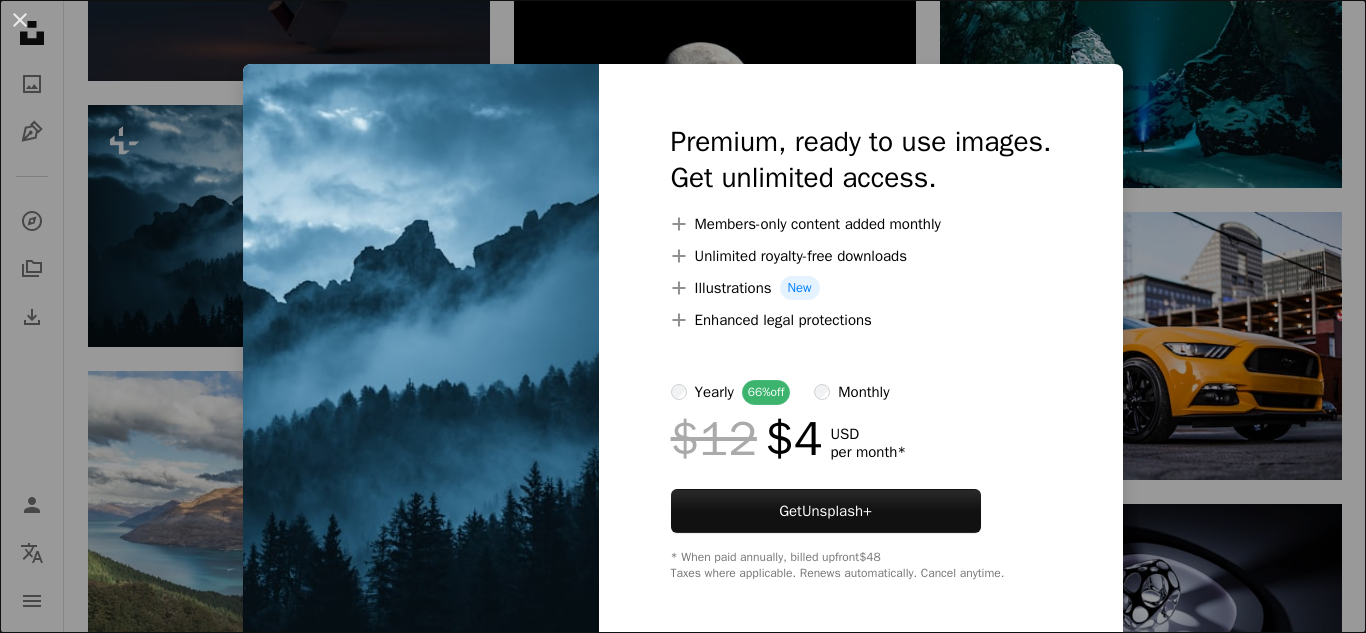 click on "An X shape Premium, ready to use images. Get unlimited access. A plus sign Members-only content added monthly A plus sign Unlimited royalty-free downloads A plus sign Illustrations  New A plus sign Enhanced legal protections yearly 66%  off monthly $12   $4 USD per month * Get  Unsplash+ * When paid annually, billed upfront  $48 Taxes where applicable. Renews automatically. Cancel anytime." at bounding box center (683, 316) 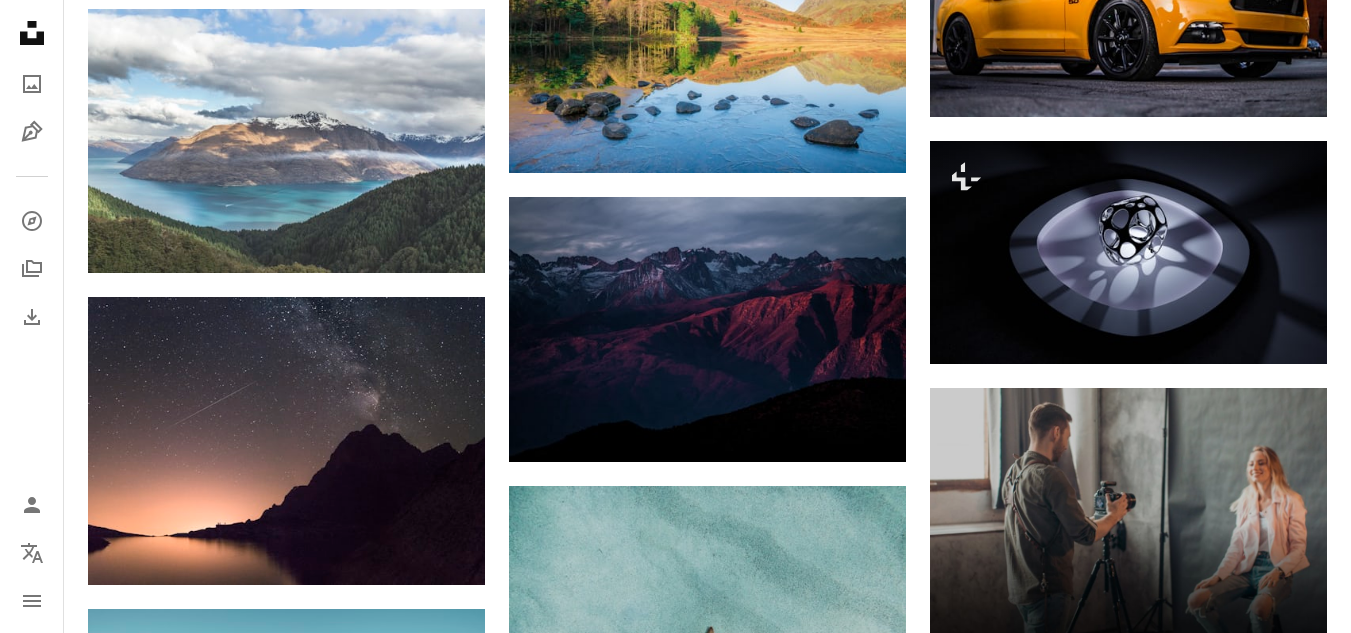 scroll, scrollTop: 5733, scrollLeft: 0, axis: vertical 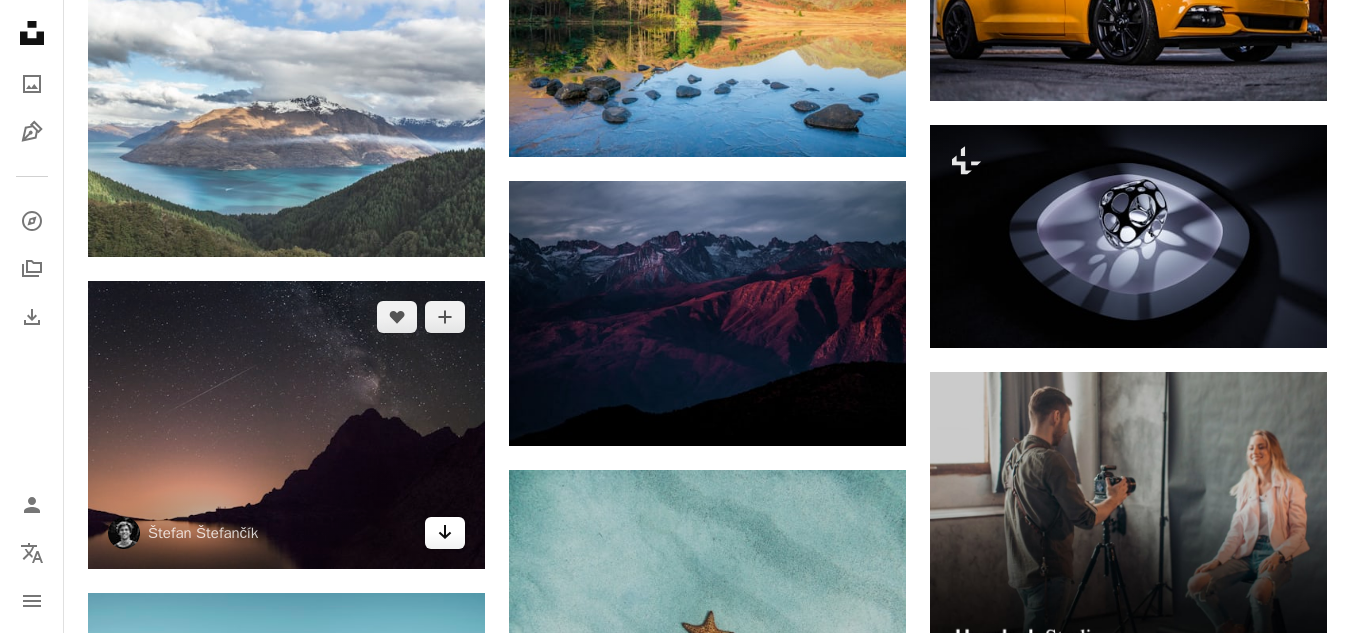 click on "Arrow pointing down" 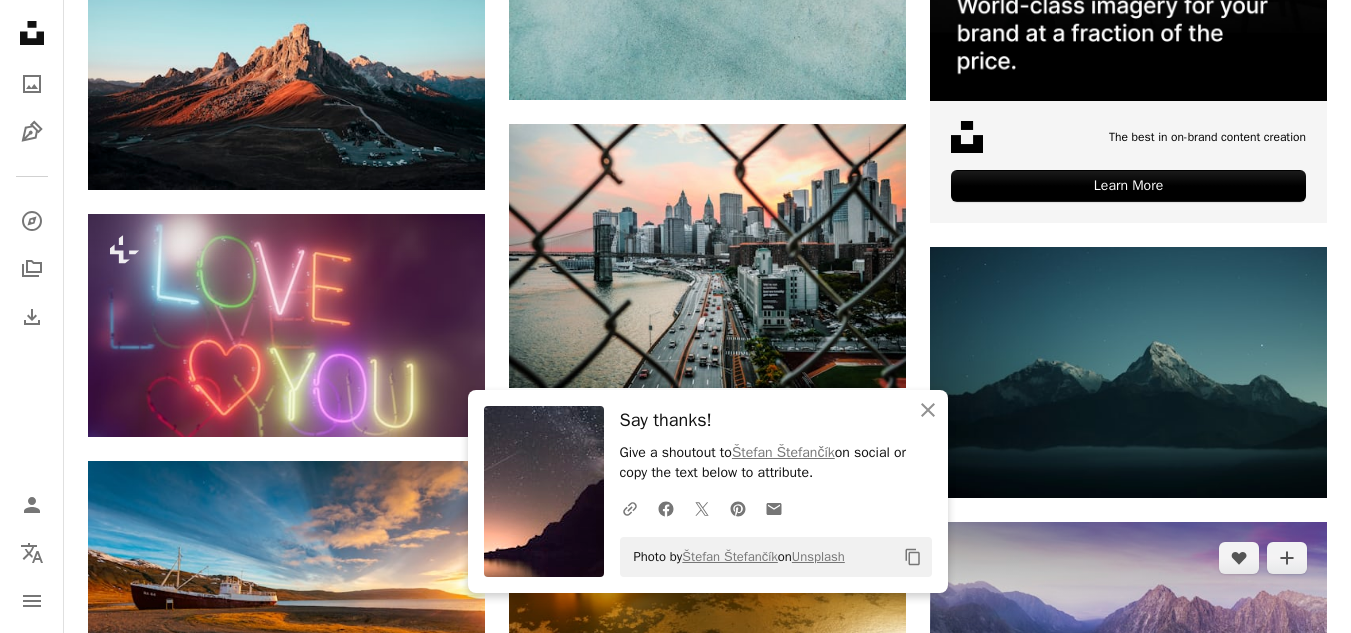 scroll, scrollTop: 6462, scrollLeft: 0, axis: vertical 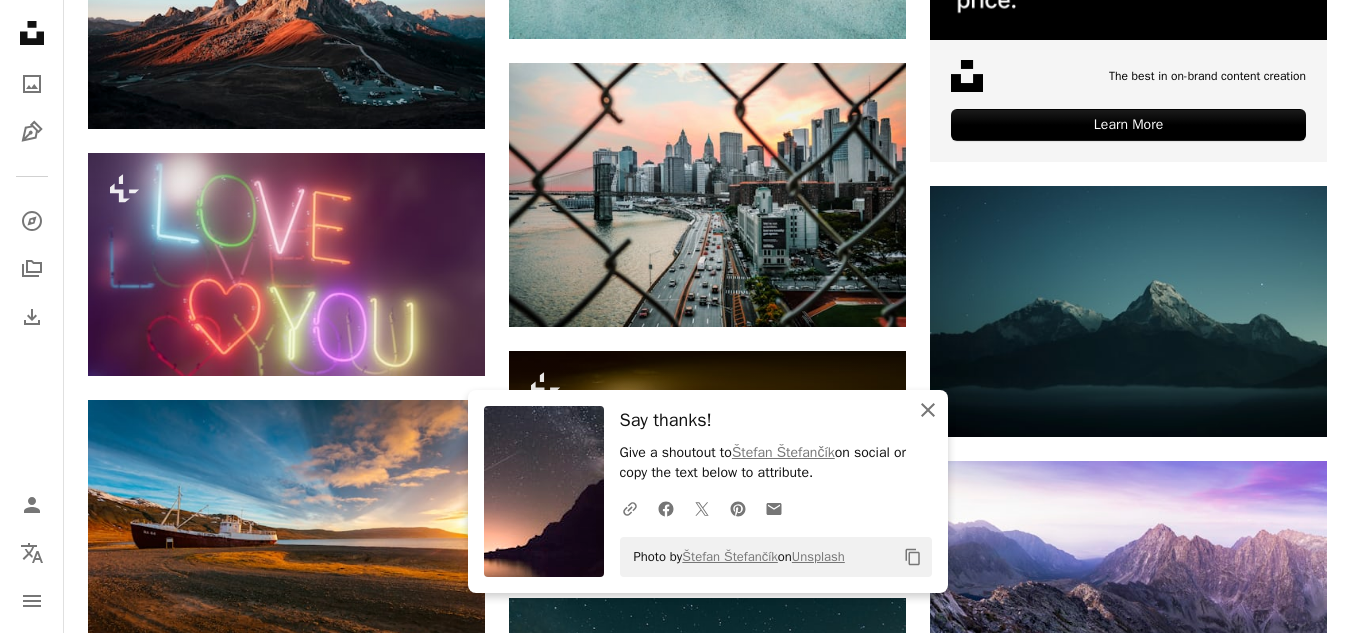 click on "An X shape" 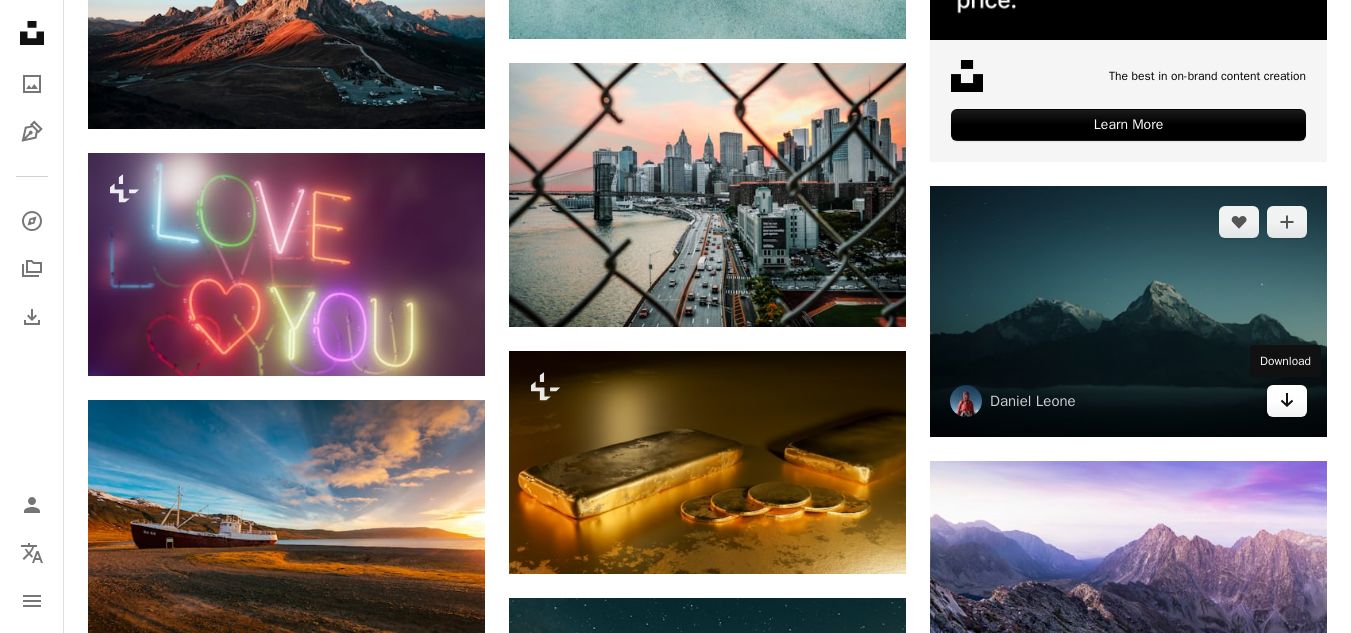 click 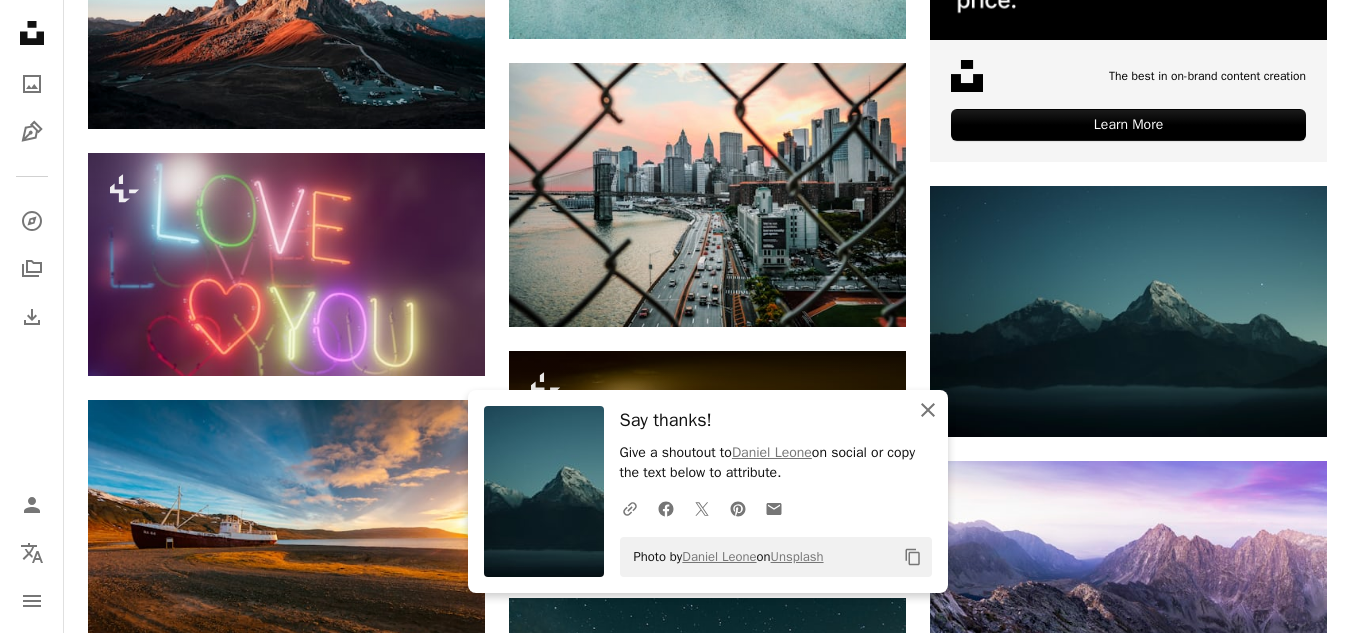 click on "An X shape" 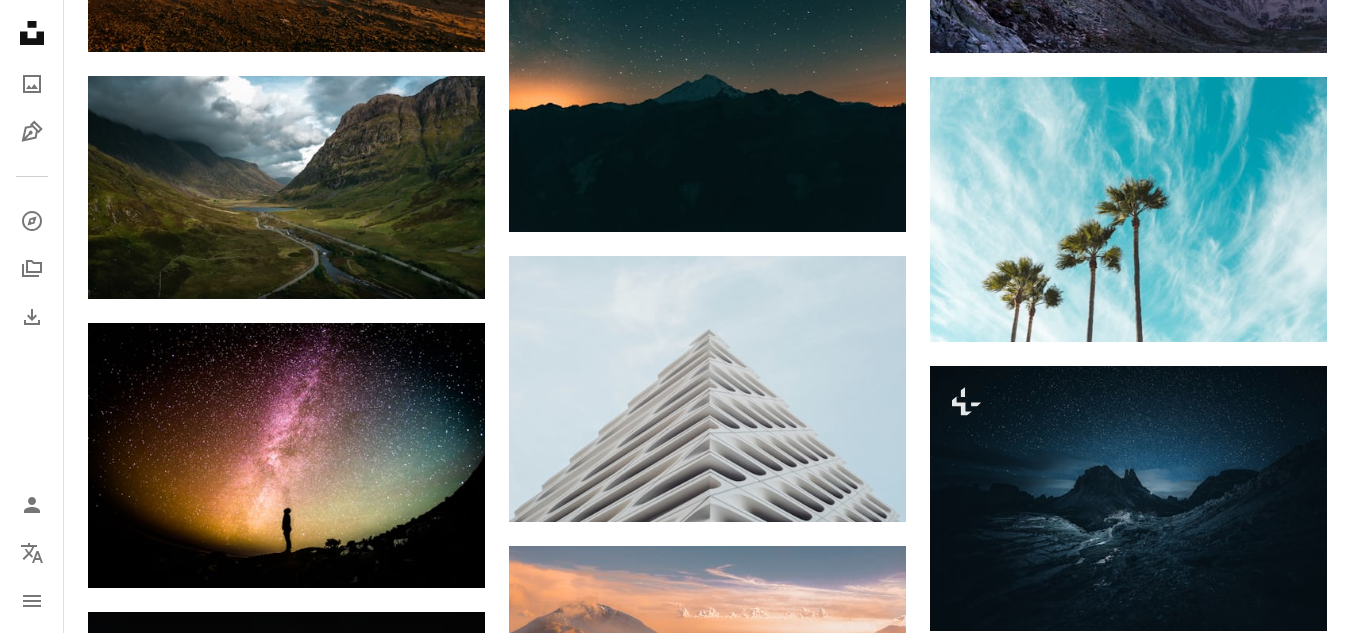scroll, scrollTop: 7183, scrollLeft: 0, axis: vertical 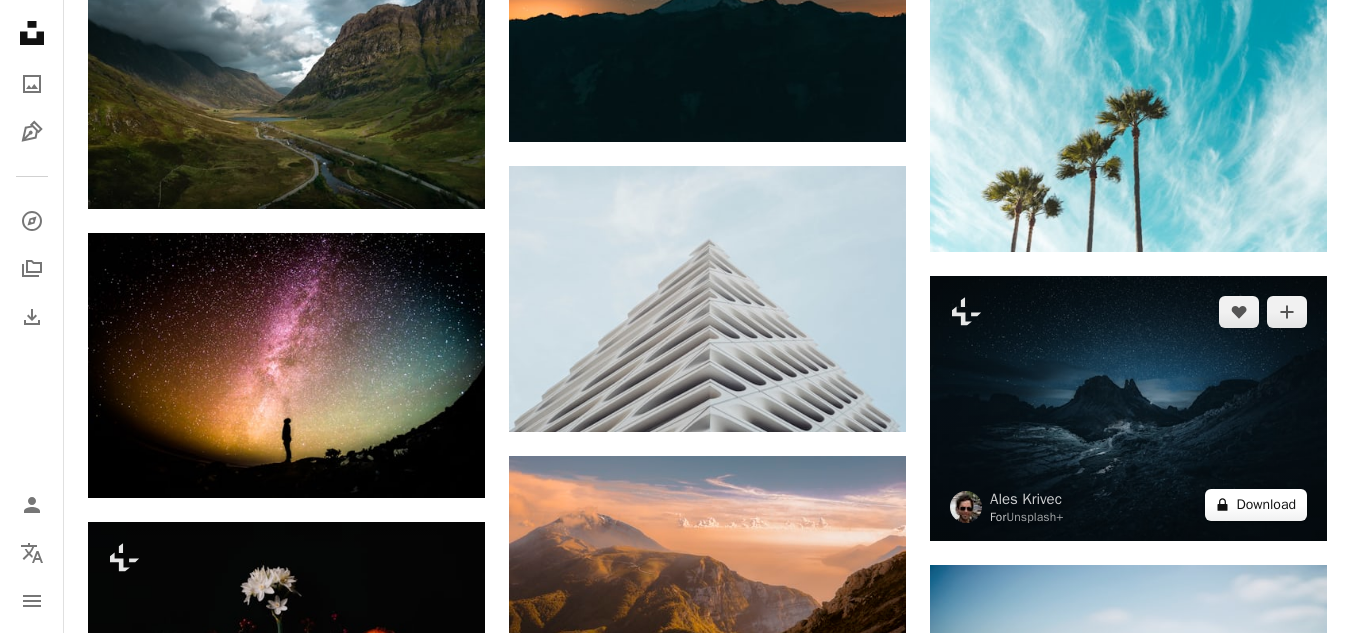 click on "A lock Download" at bounding box center [1256, 505] 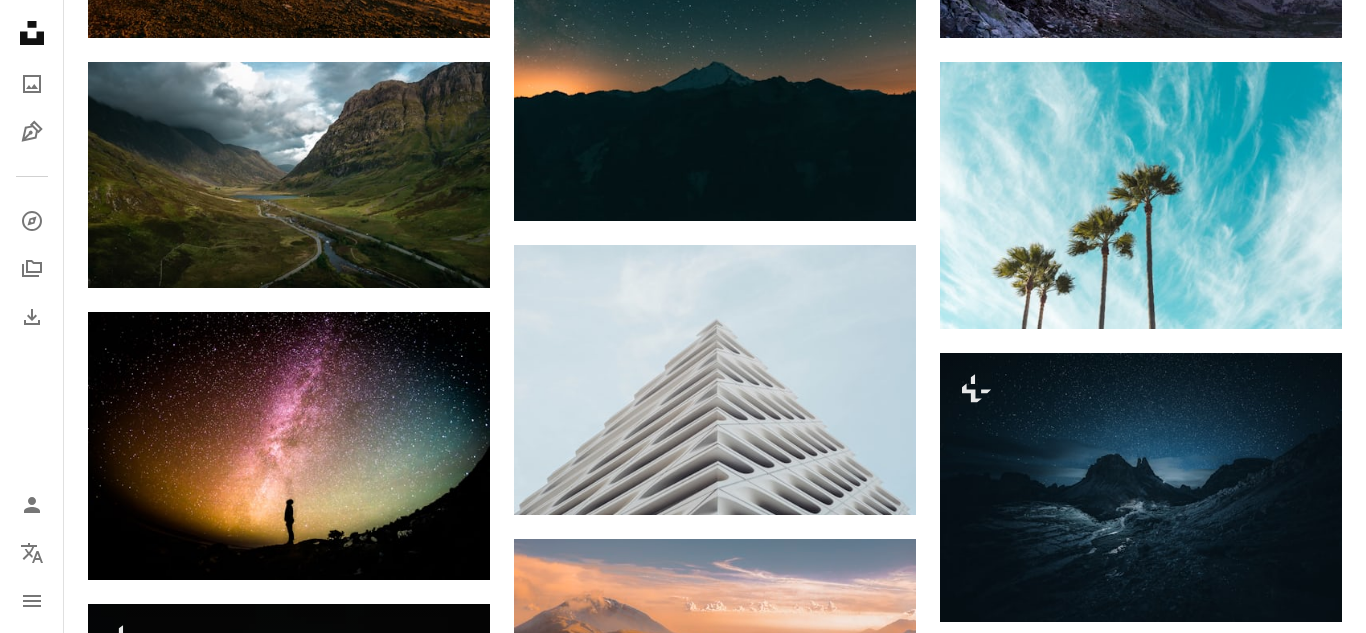 click on "An X shape Premium, ready to use images. Get unlimited access. A plus sign Members-only content added monthly A plus sign Unlimited royalty-free downloads A plus sign Illustrations  New A plus sign Enhanced legal protections yearly 66%  off monthly $12   $4 USD per month * Get  Unsplash+ * When paid annually, billed upfront  $48 Taxes where applicable. Renews automatically. Cancel anytime." at bounding box center (683, 4019) 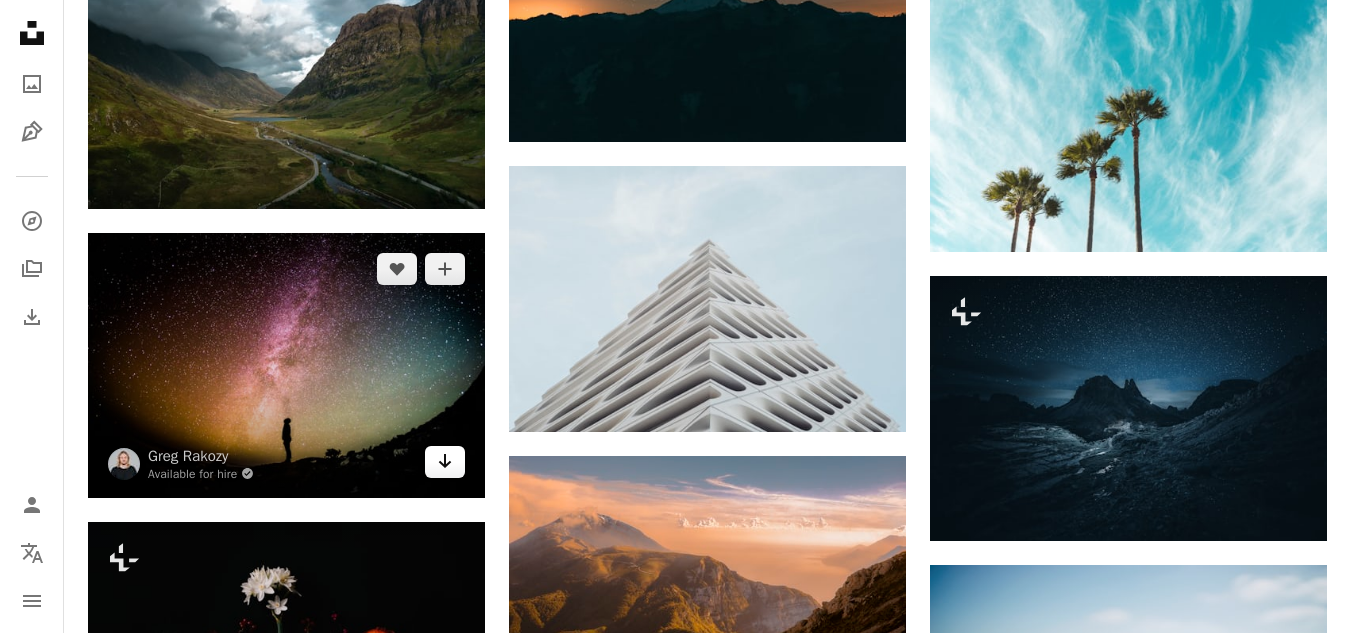 click on "Arrow pointing down" 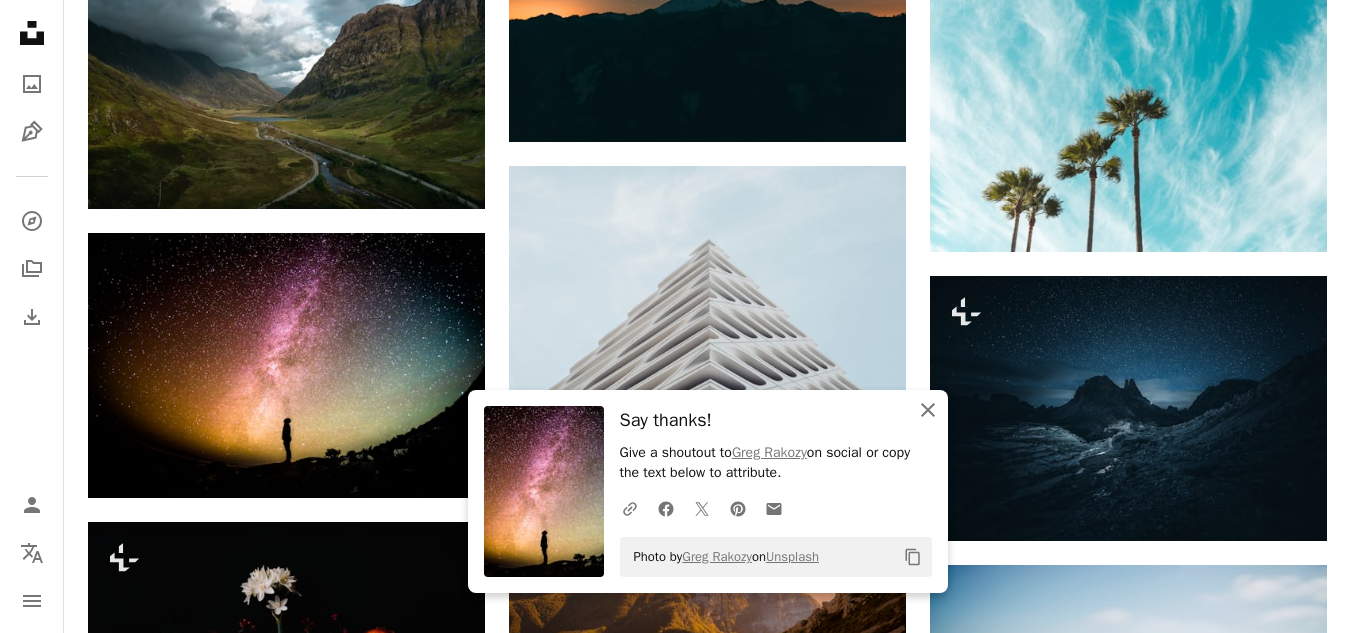 click 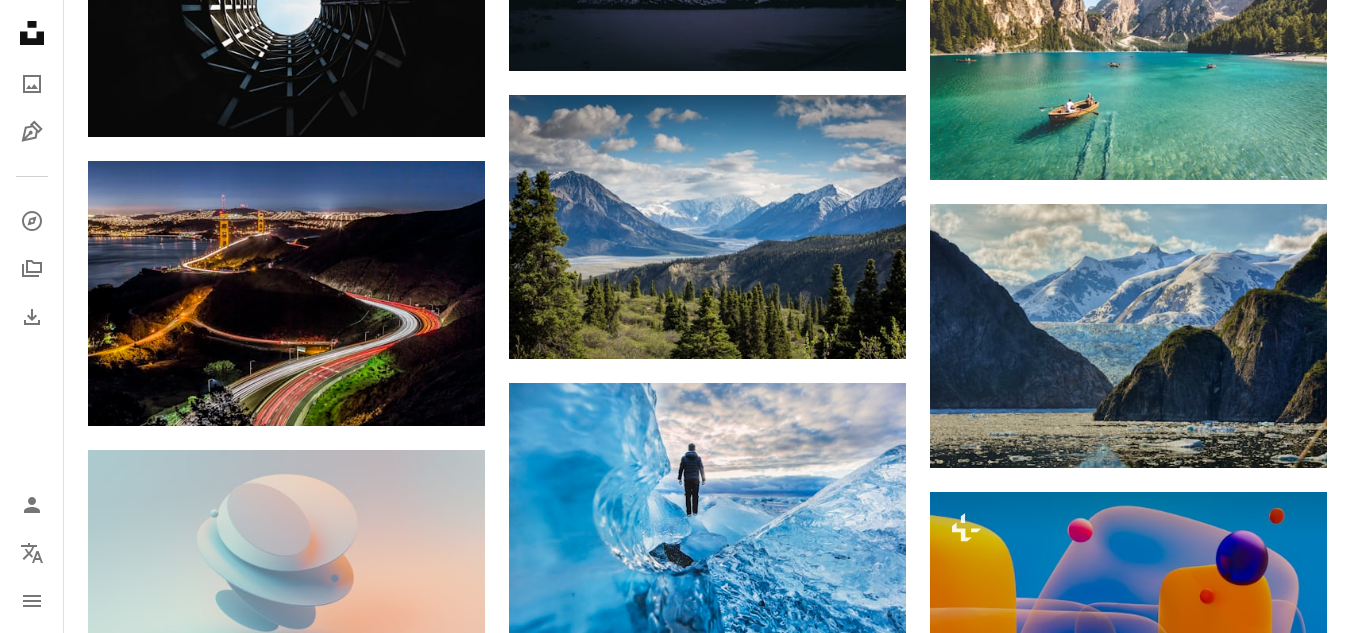 scroll, scrollTop: 8211, scrollLeft: 0, axis: vertical 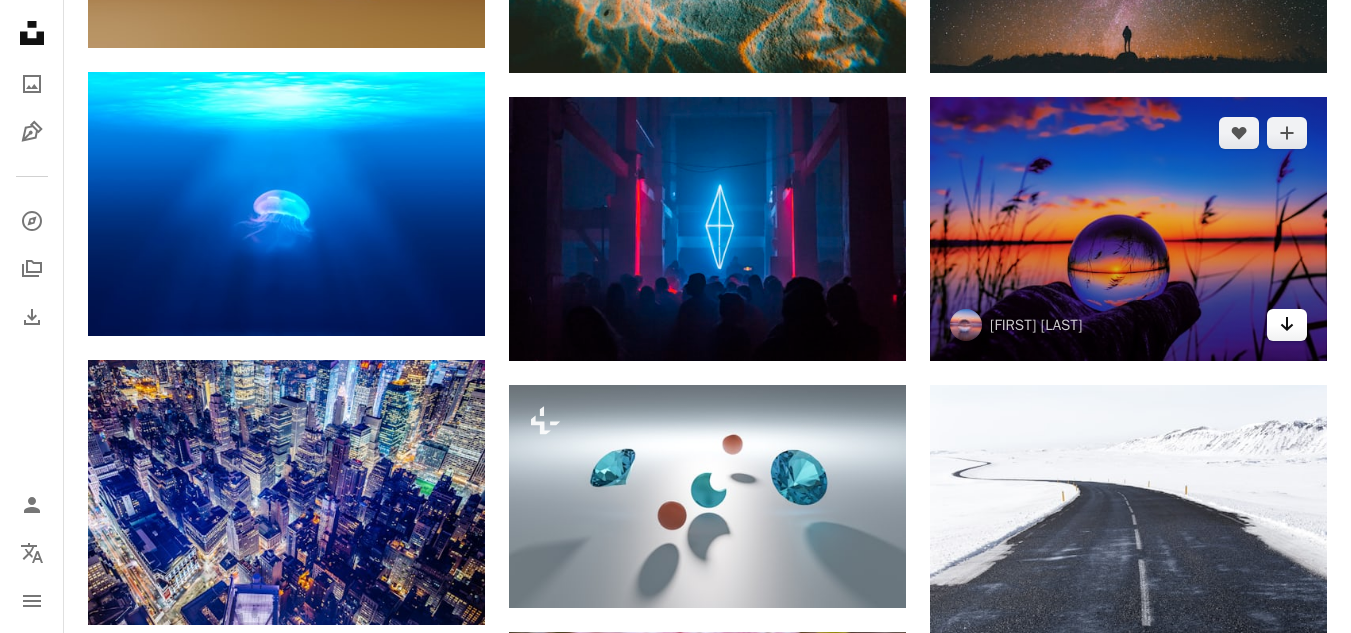 click 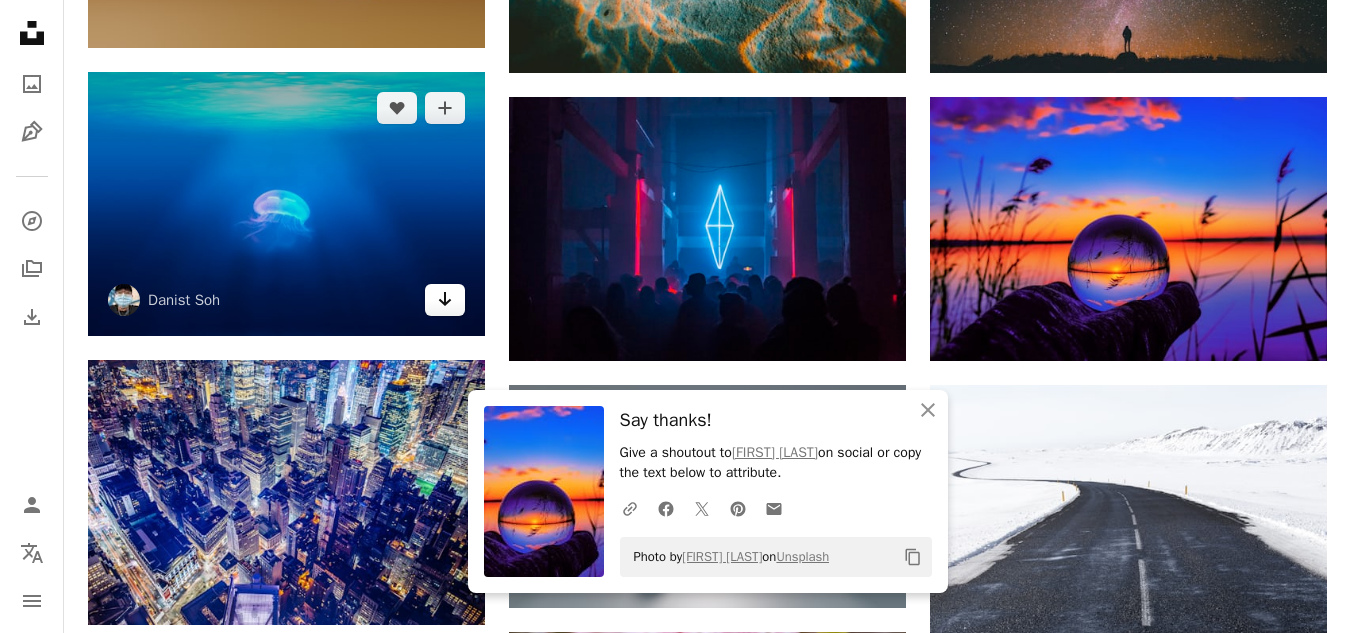 click 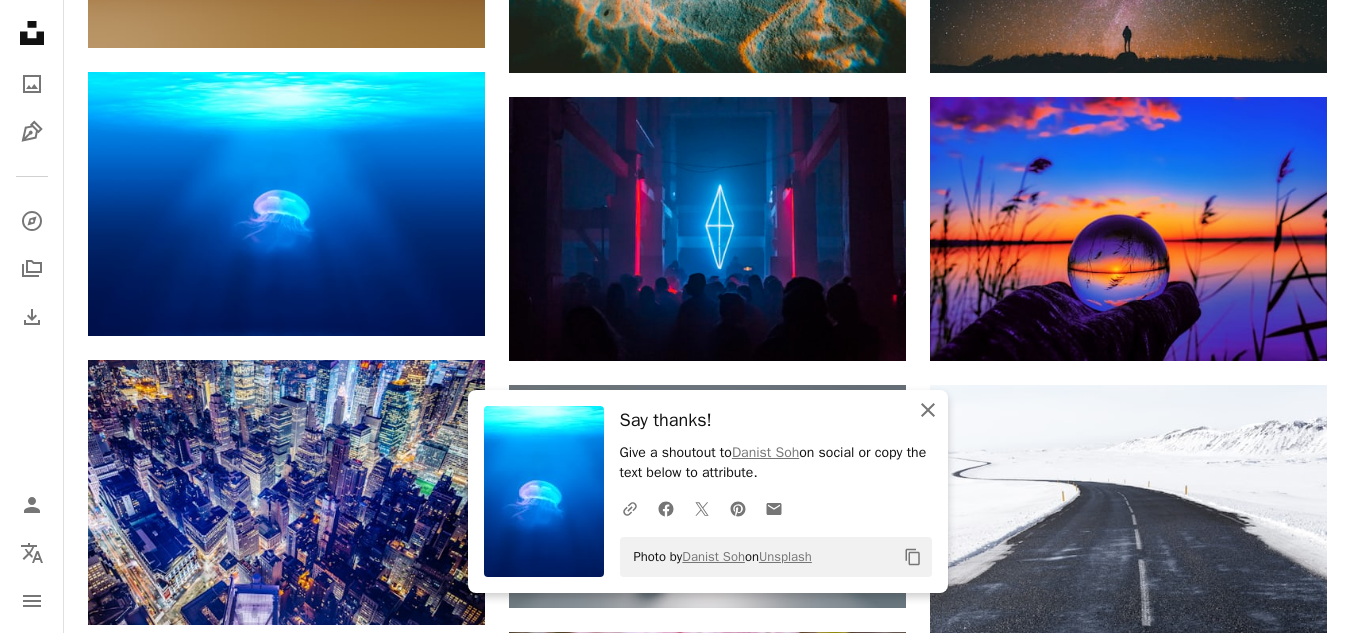 click on "An X shape" 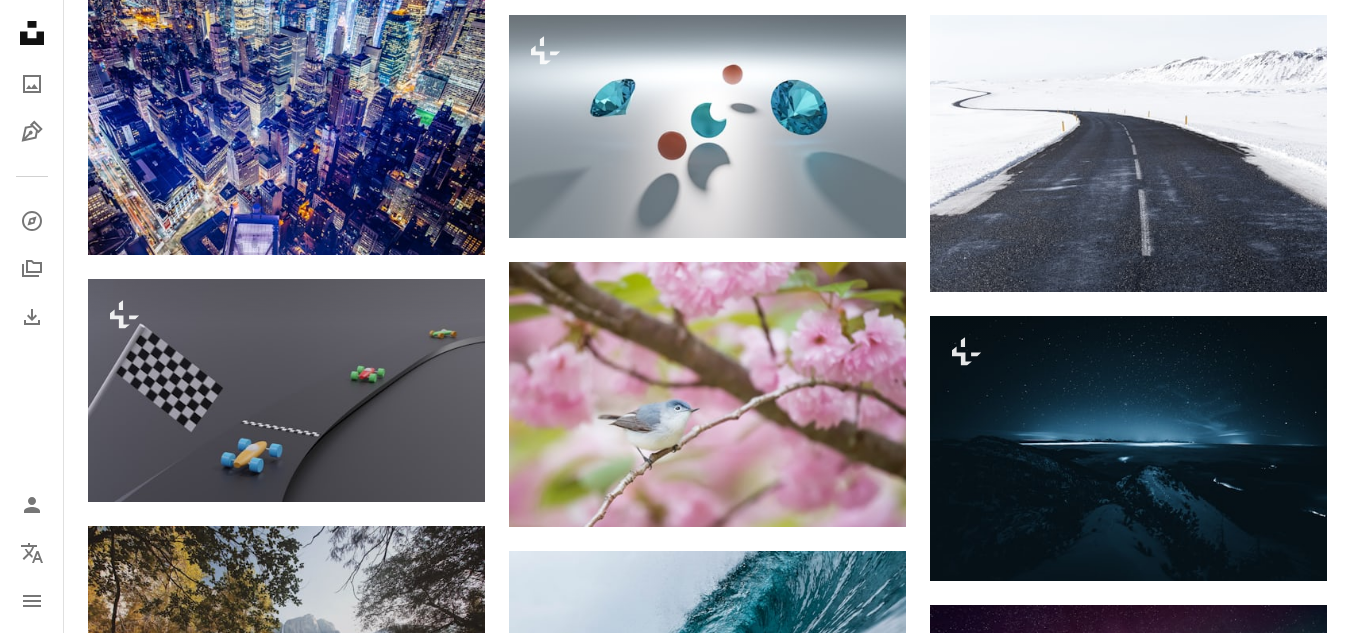 scroll, scrollTop: 9428, scrollLeft: 0, axis: vertical 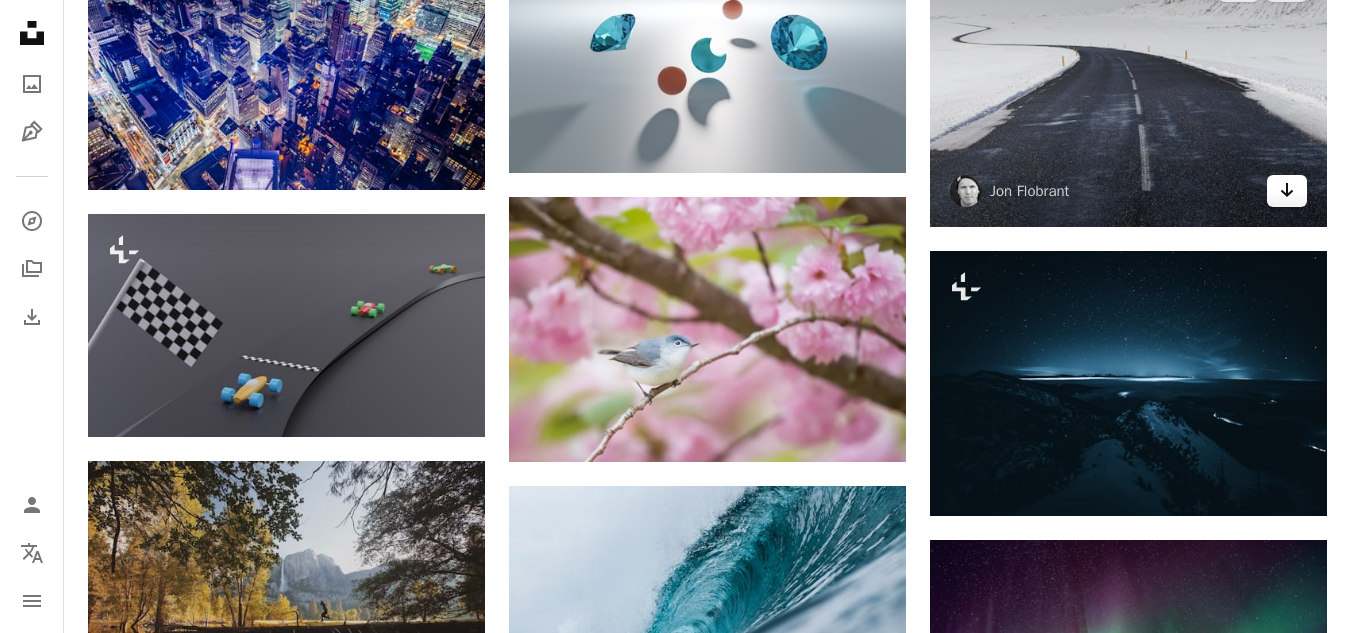 click on "Arrow pointing down" at bounding box center [1287, 191] 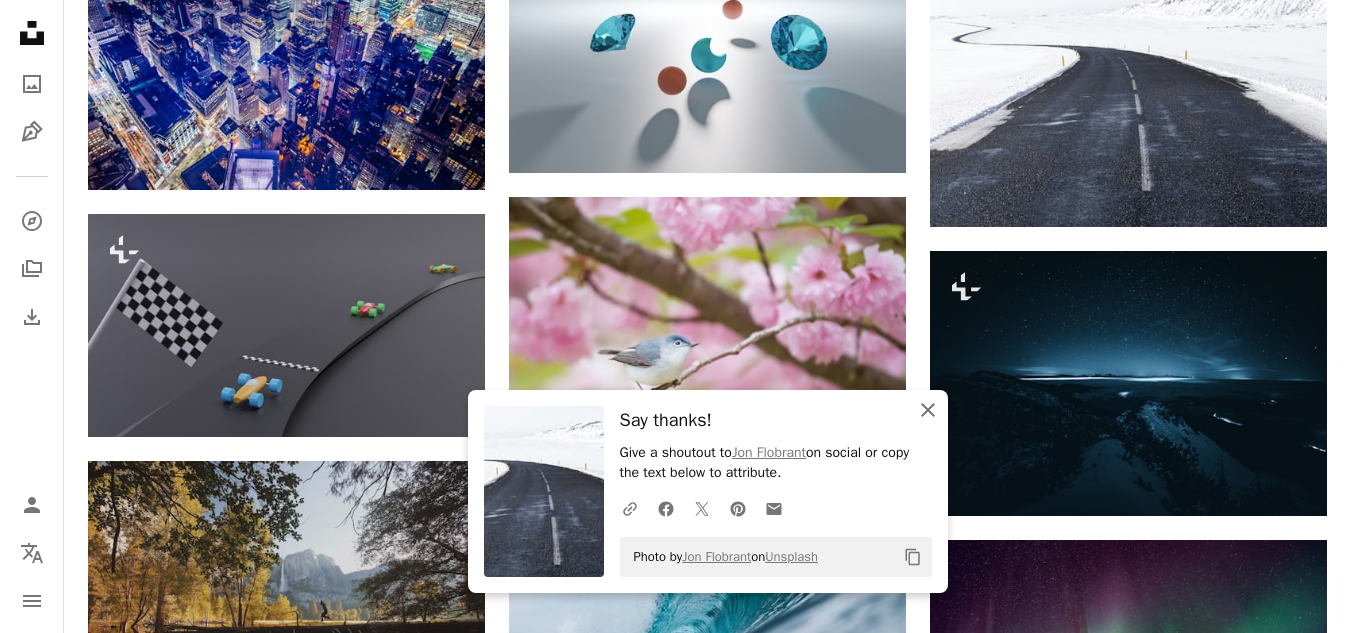 click 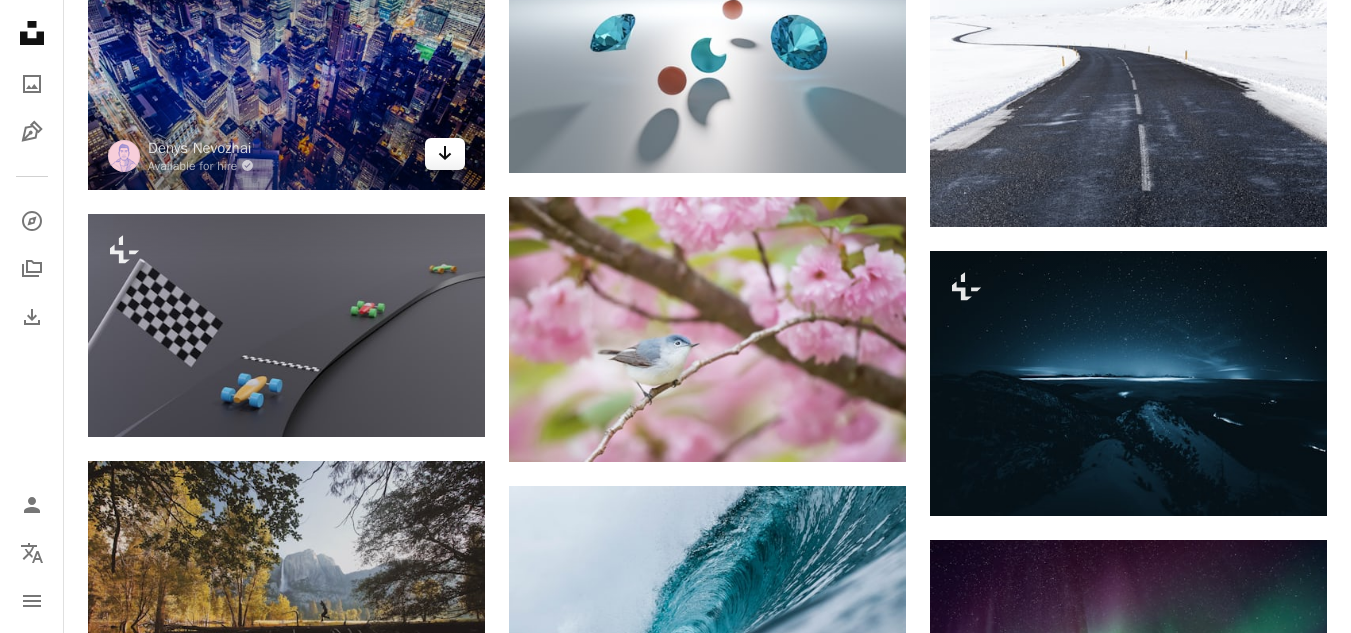 click on "Arrow pointing down" 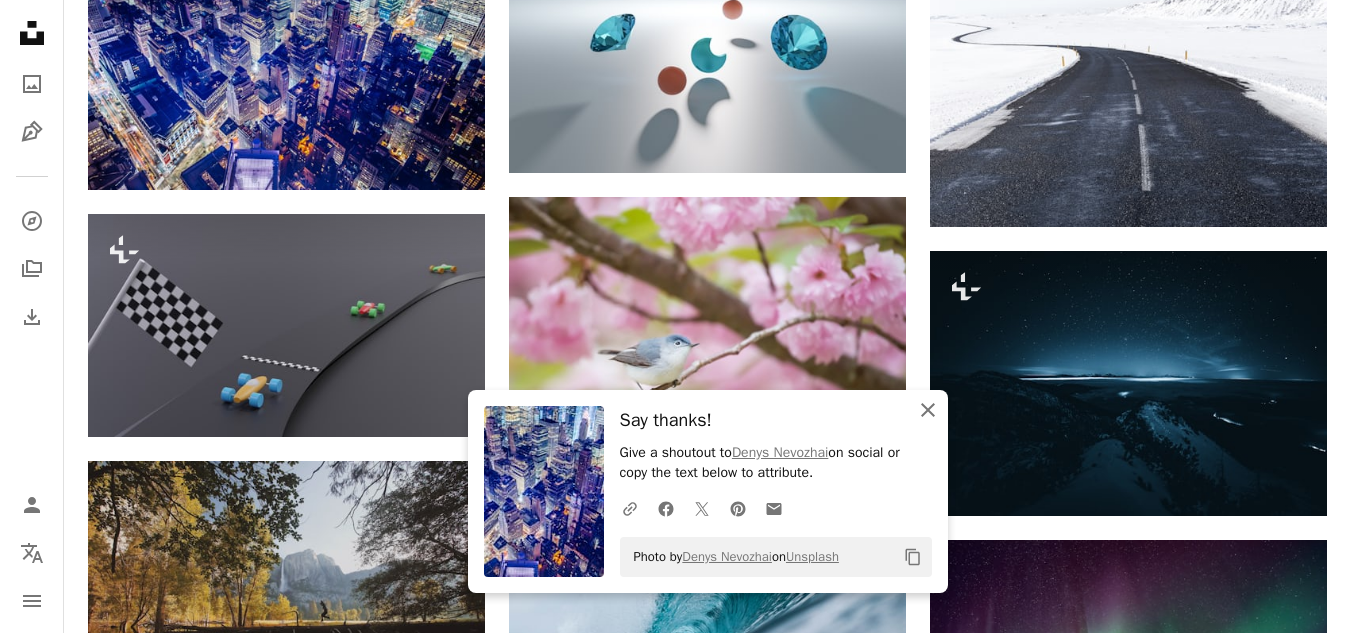 click 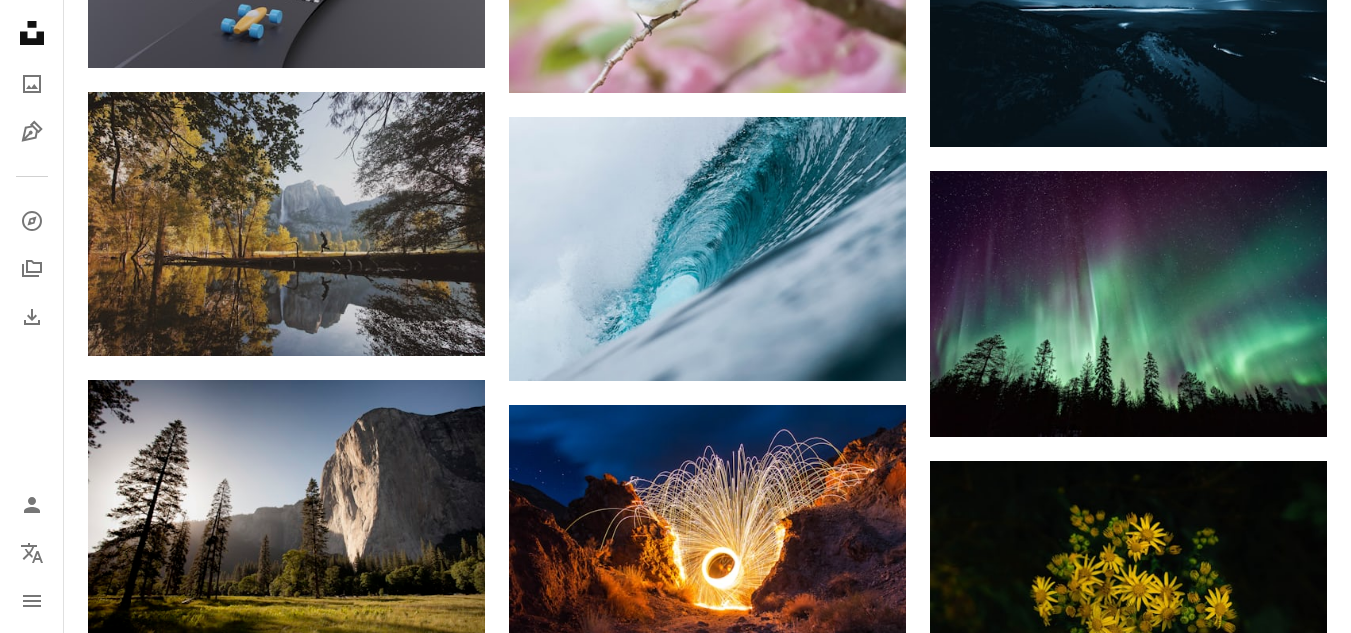scroll, scrollTop: 9884, scrollLeft: 0, axis: vertical 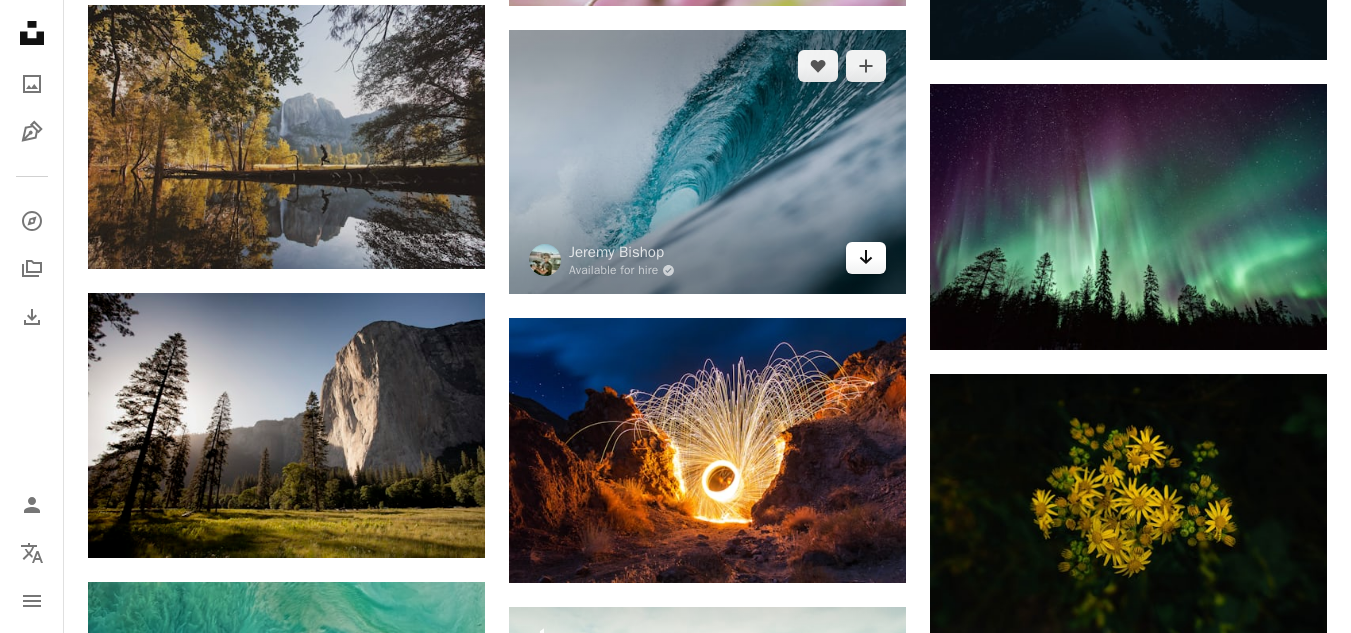 click on "Arrow pointing down" at bounding box center [866, 258] 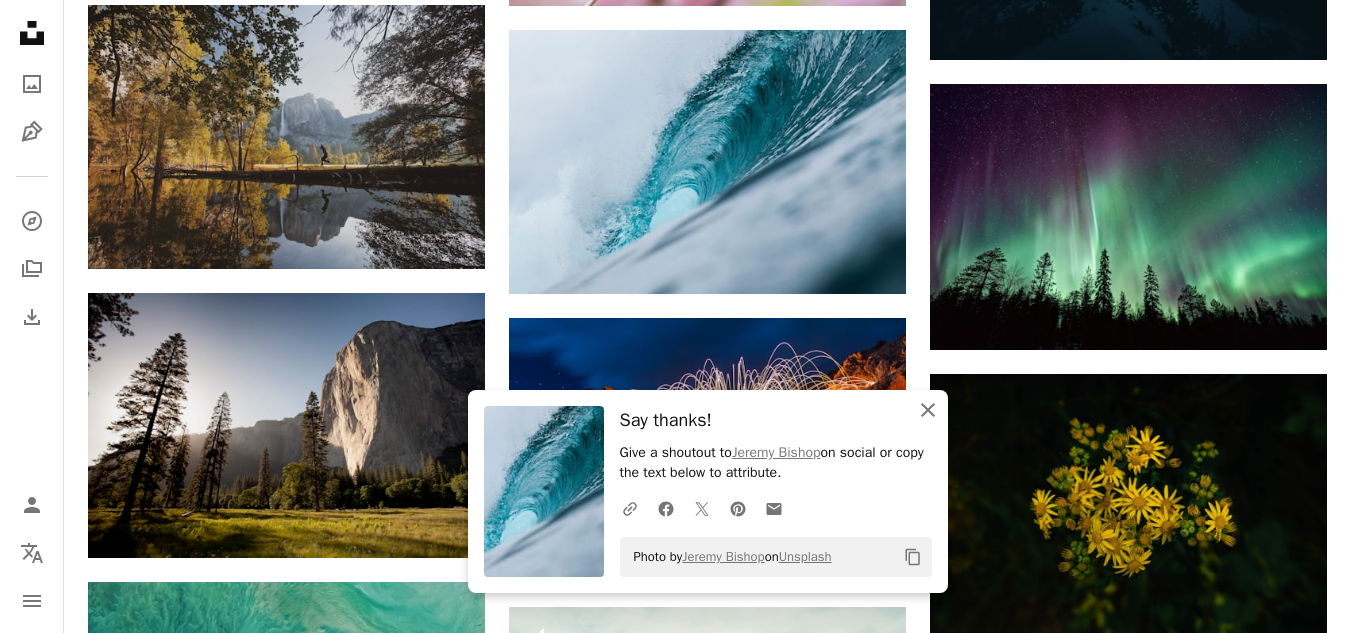 click on "An X shape" 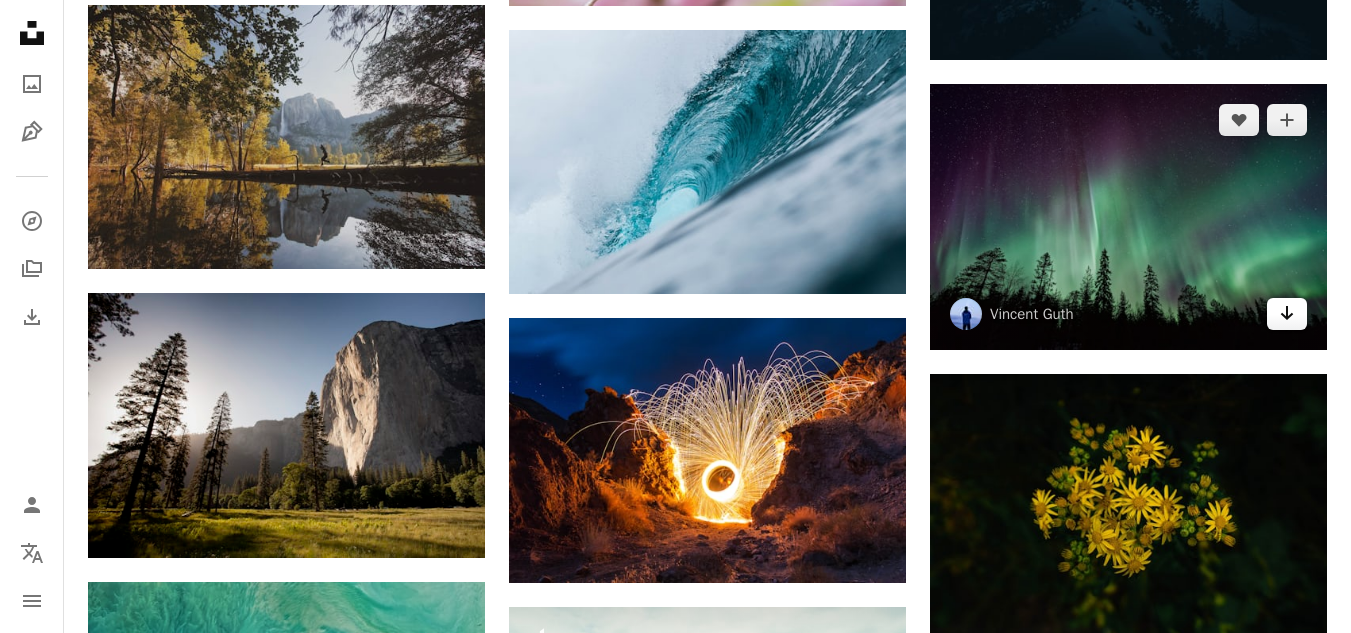 click on "Arrow pointing down" 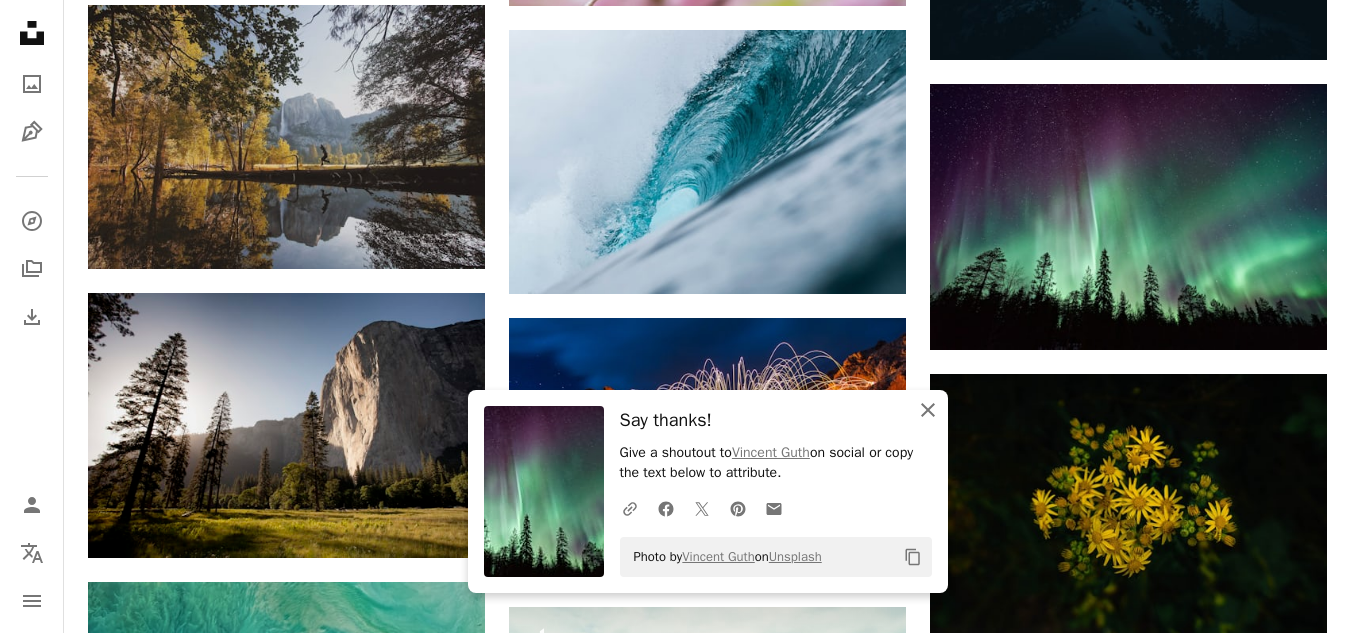 click 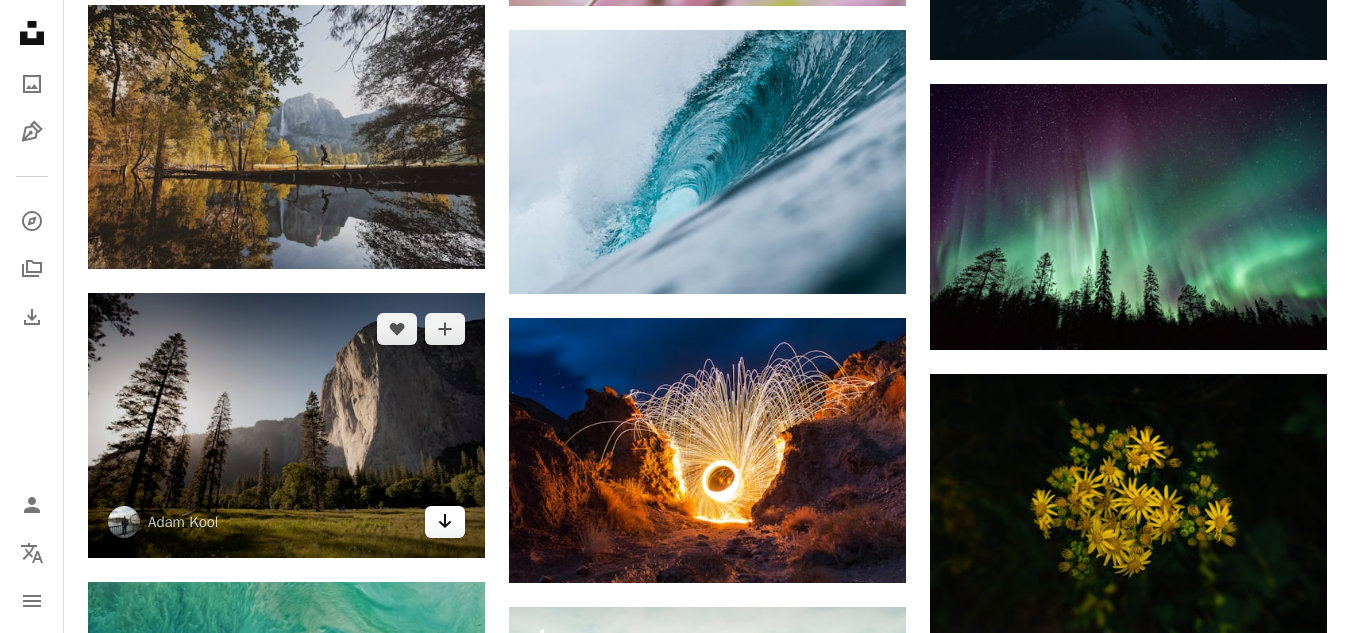 click on "Arrow pointing down" at bounding box center [445, 522] 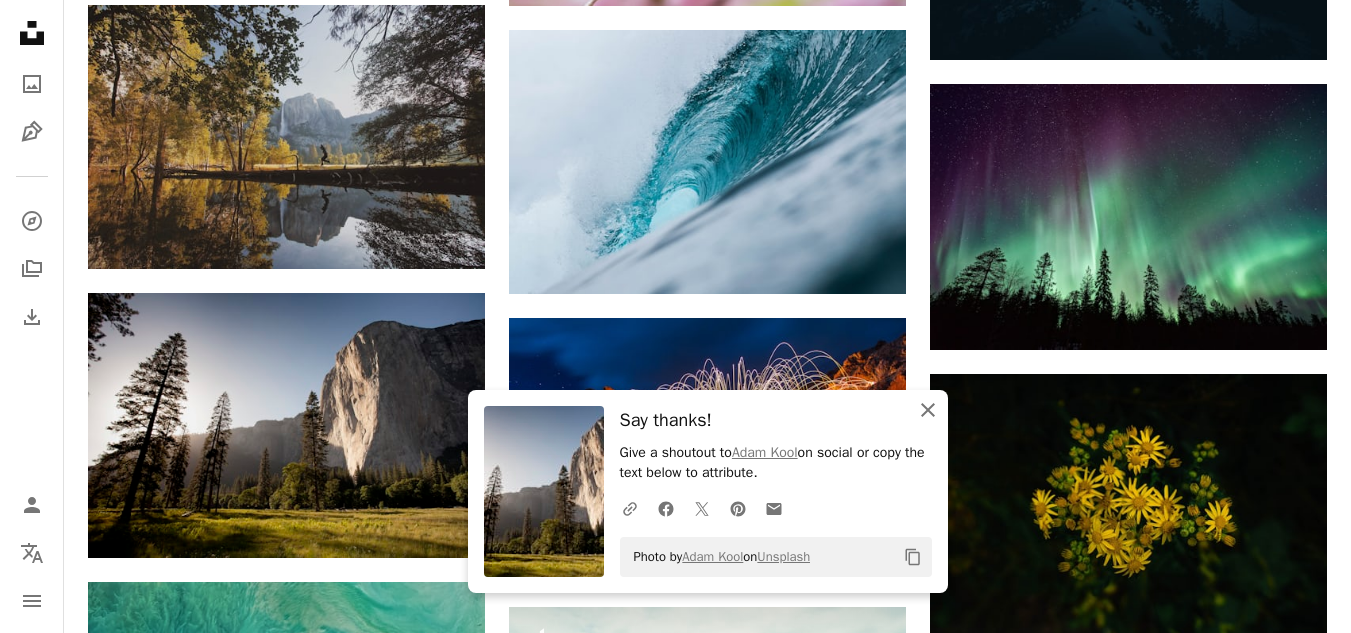 click on "An X shape" 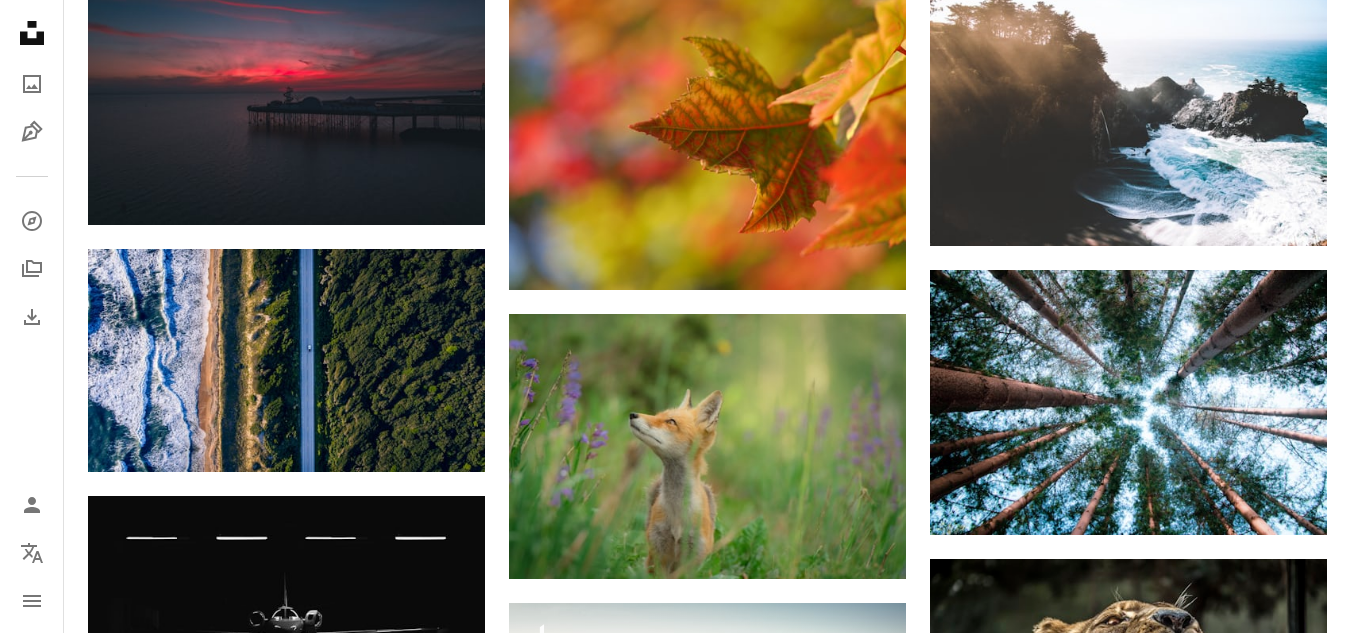 scroll, scrollTop: 11084, scrollLeft: 0, axis: vertical 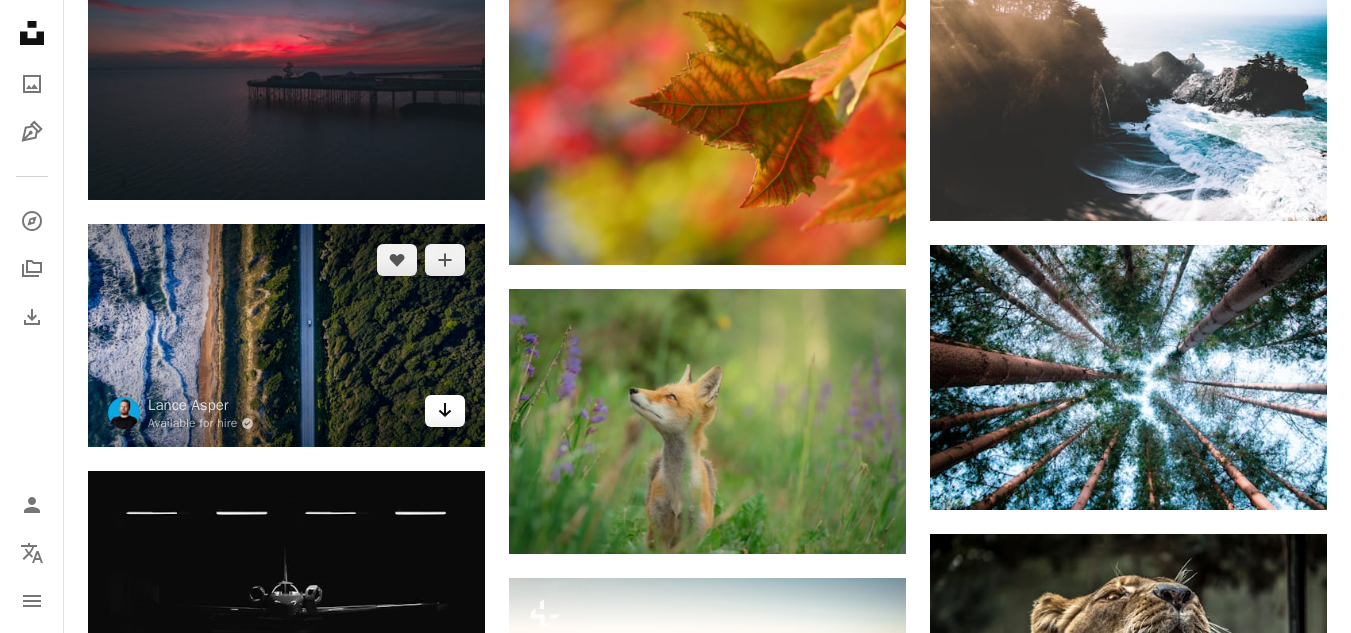 click on "Arrow pointing down" 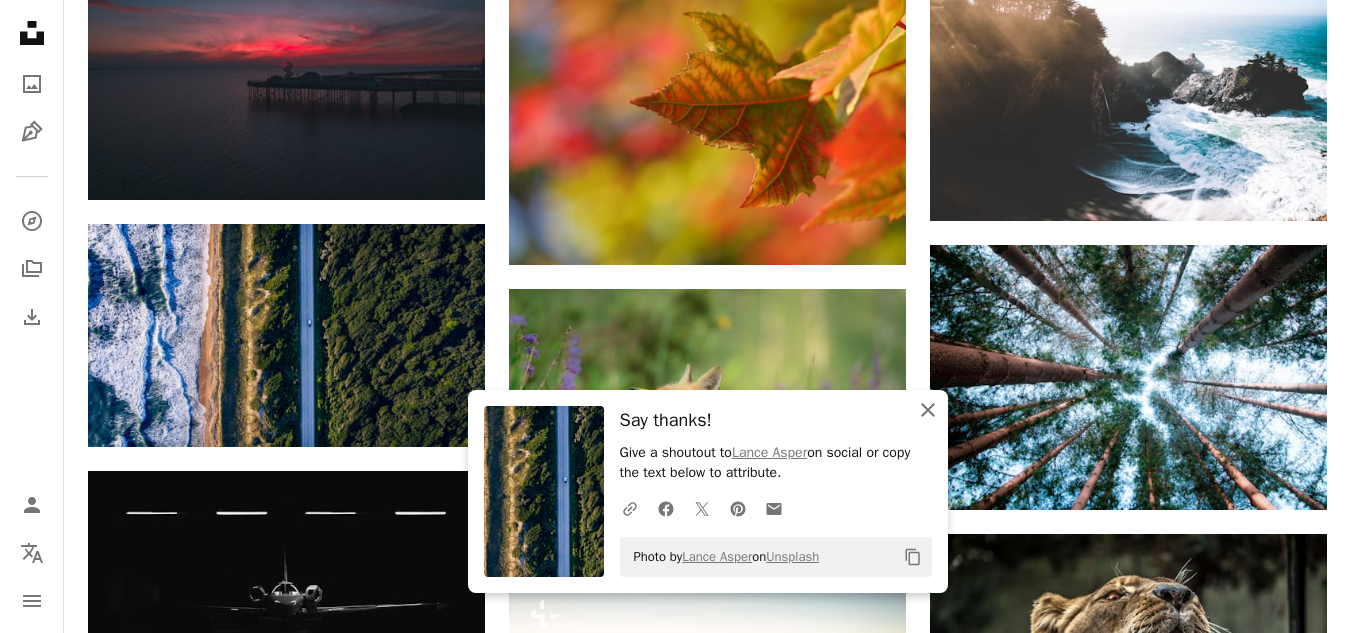click 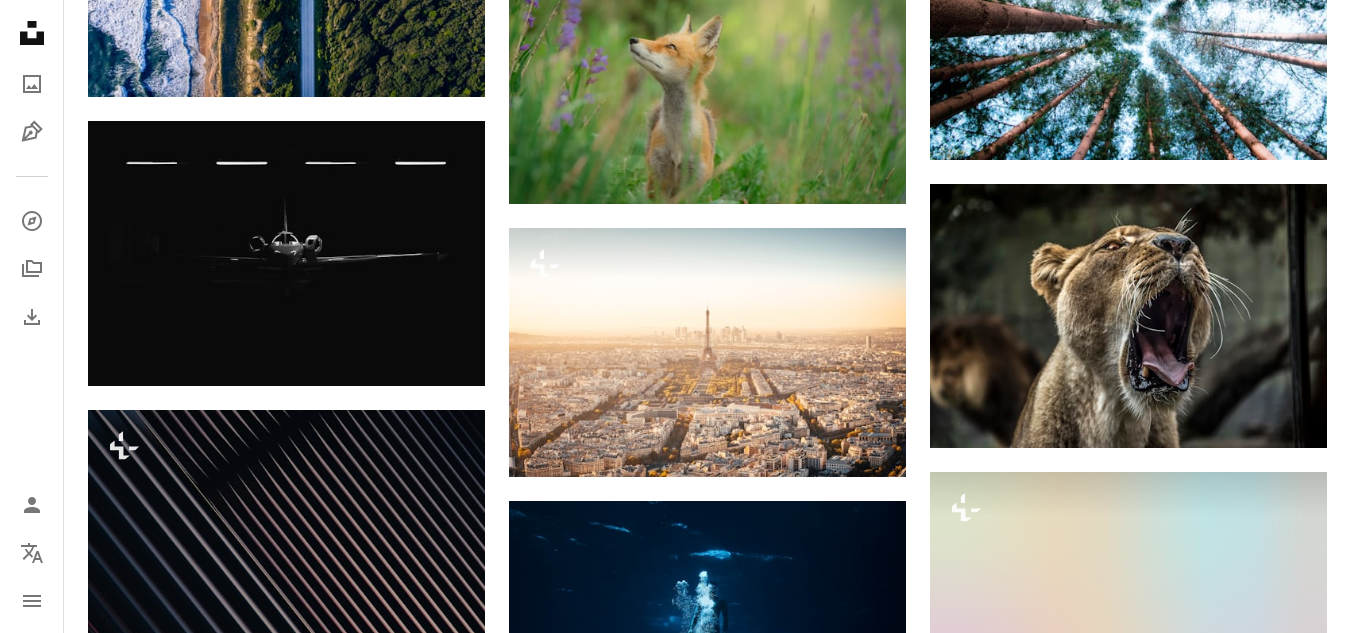 scroll, scrollTop: 11509, scrollLeft: 0, axis: vertical 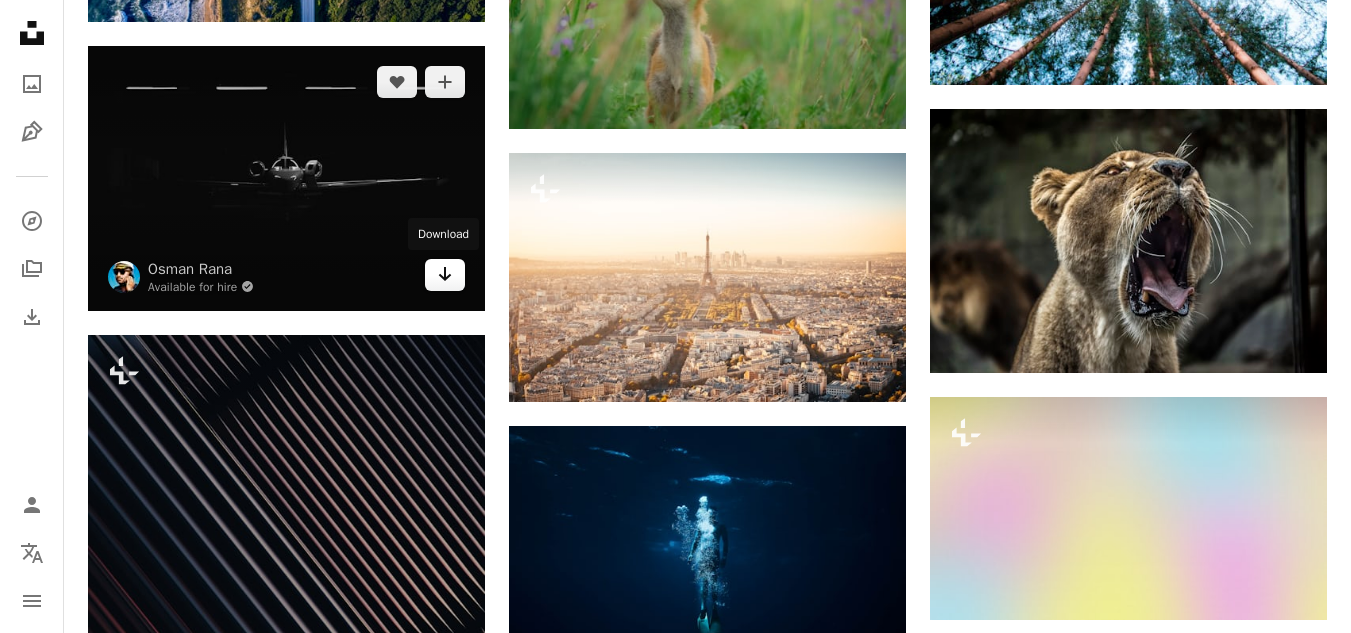 click on "Arrow pointing down" 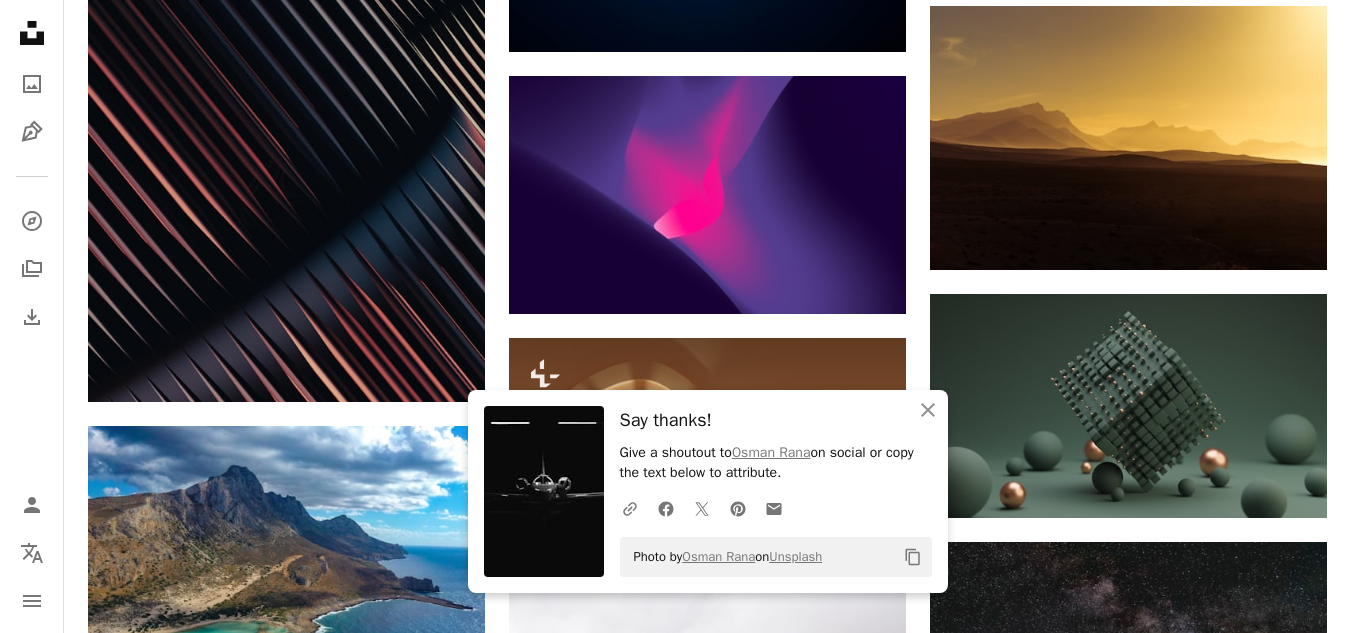 scroll, scrollTop: 12203, scrollLeft: 0, axis: vertical 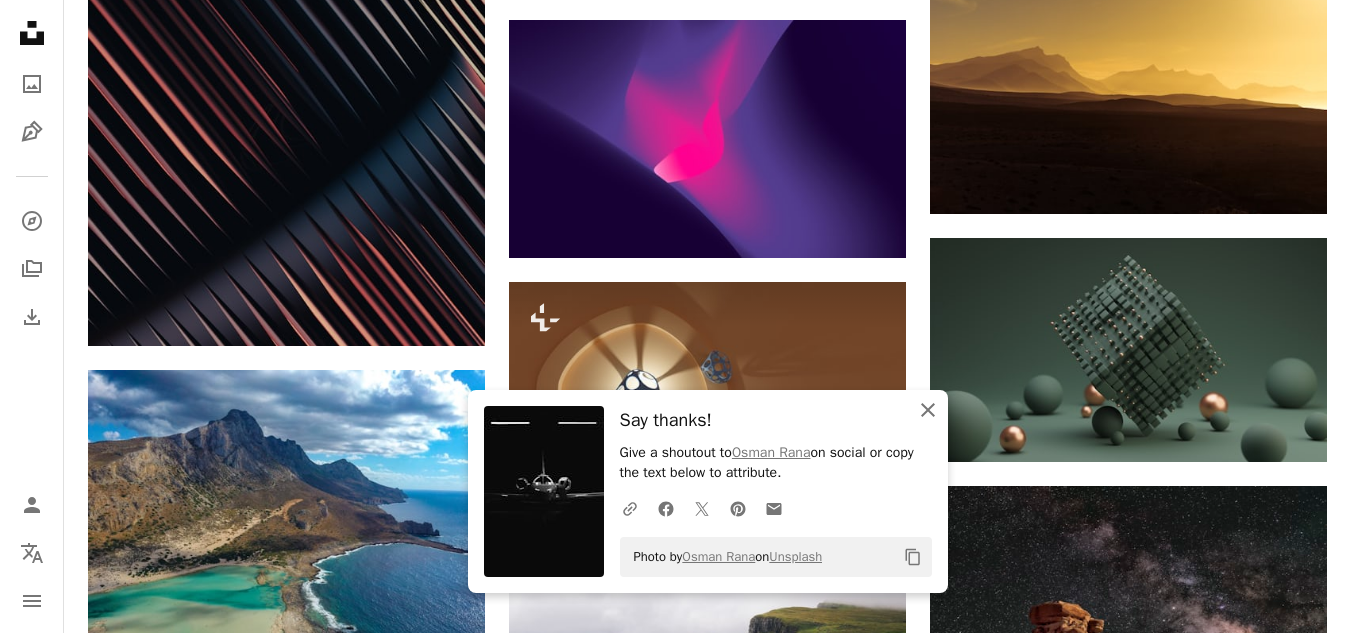click on "An X shape" 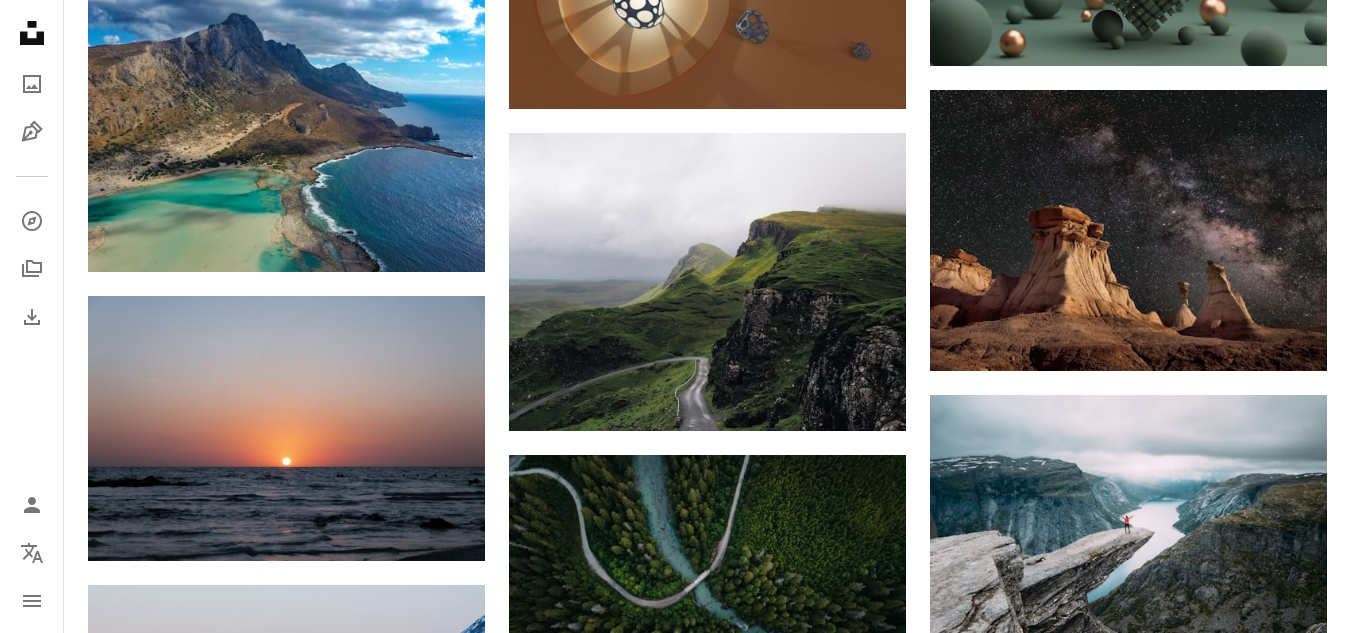 scroll, scrollTop: 12627, scrollLeft: 0, axis: vertical 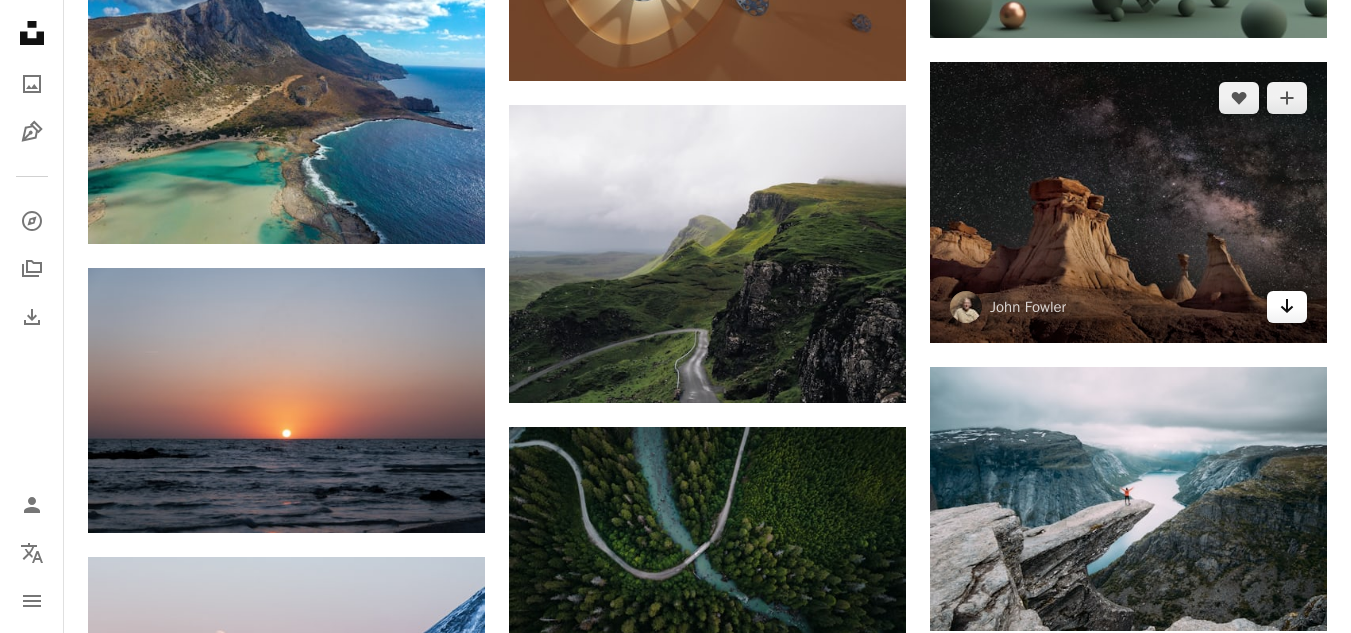 click 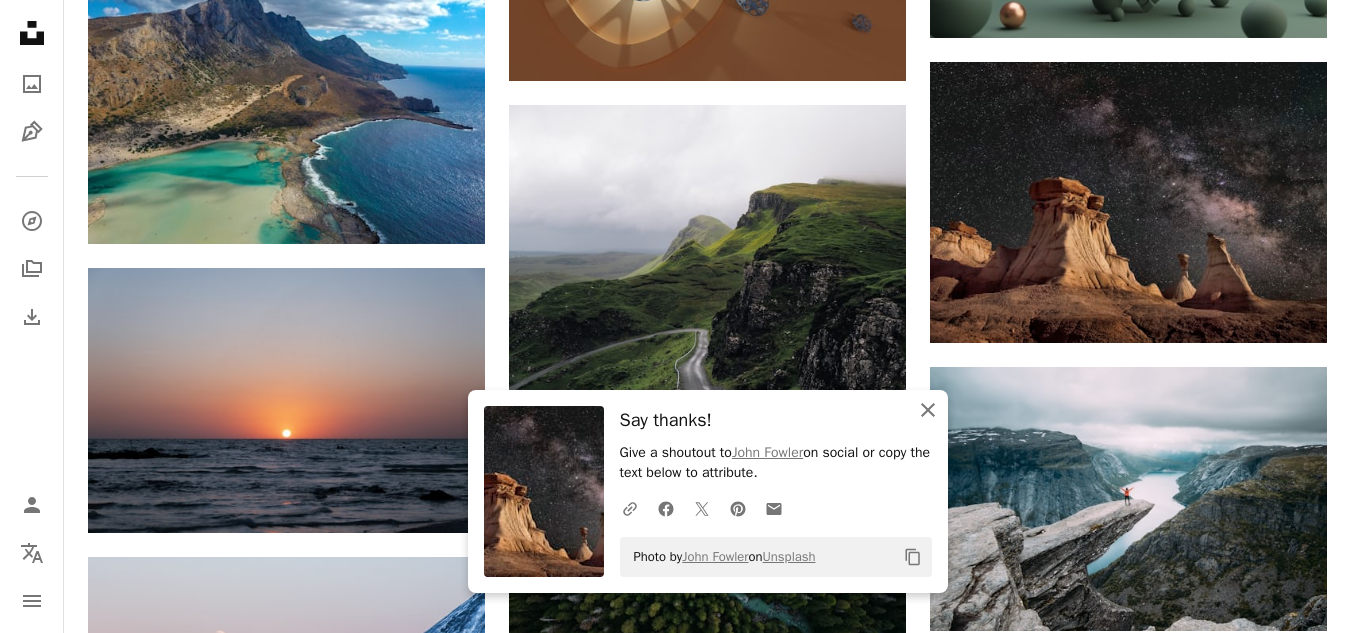 click on "An X shape" 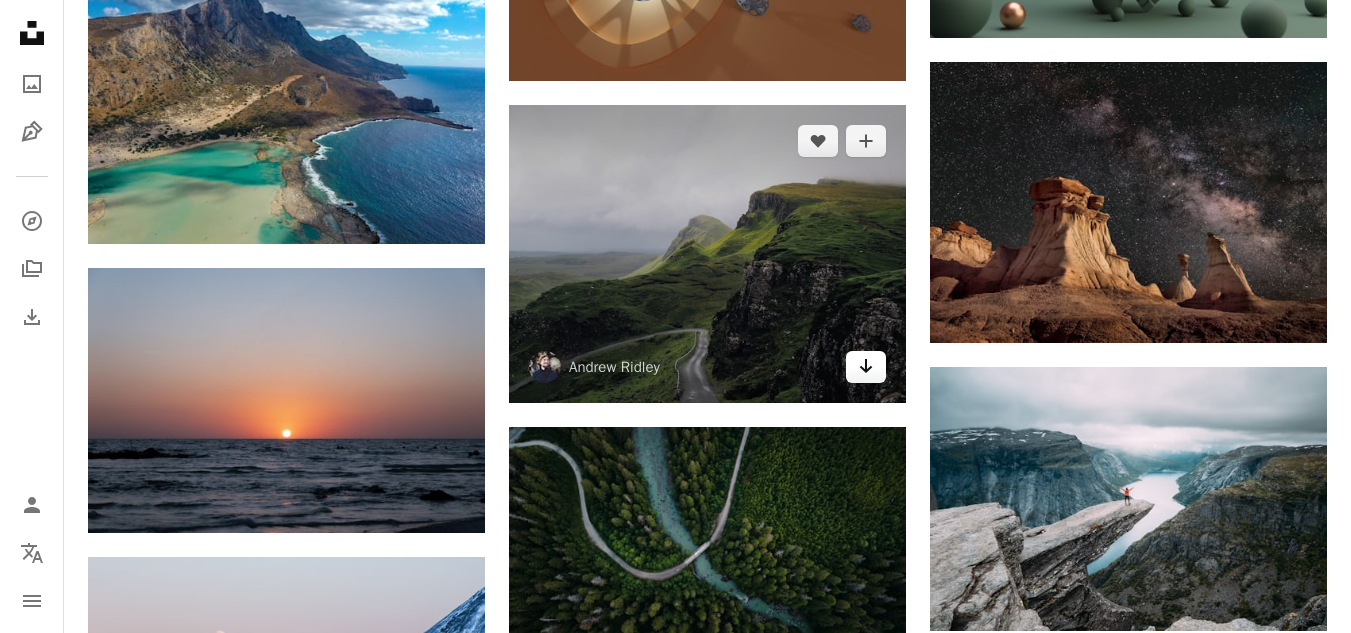 click 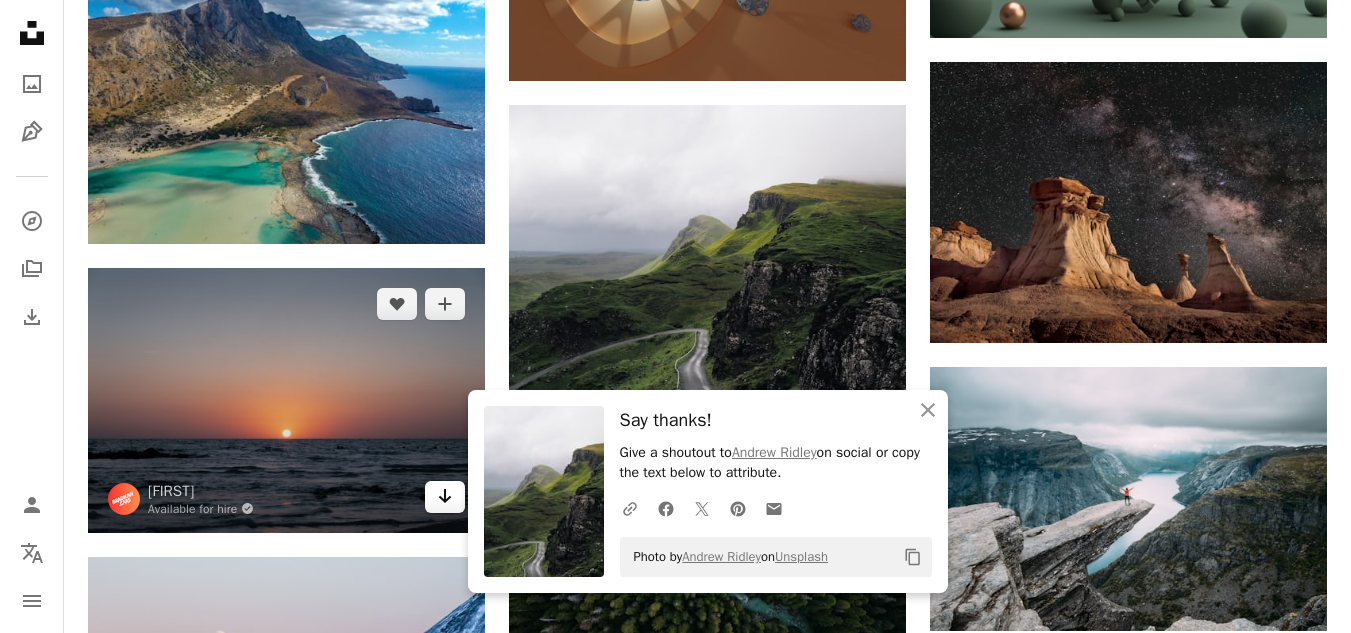 click on "Arrow pointing down" 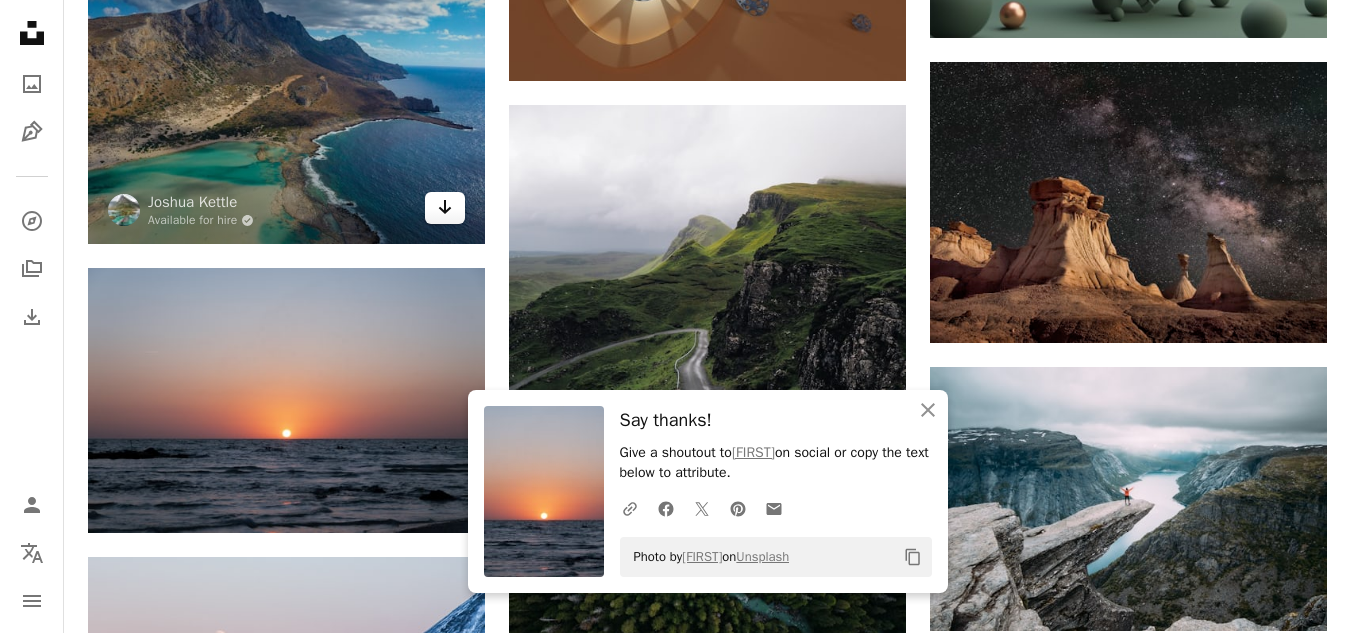 click on "Arrow pointing down" 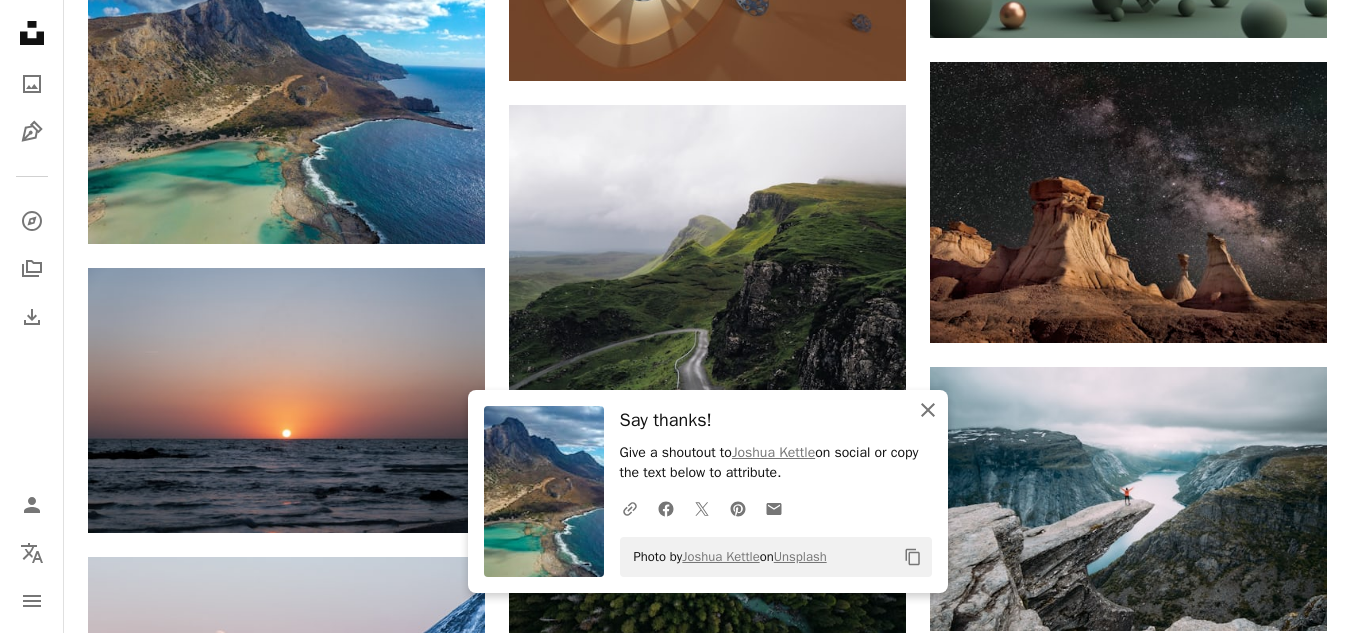 click on "An X shape" 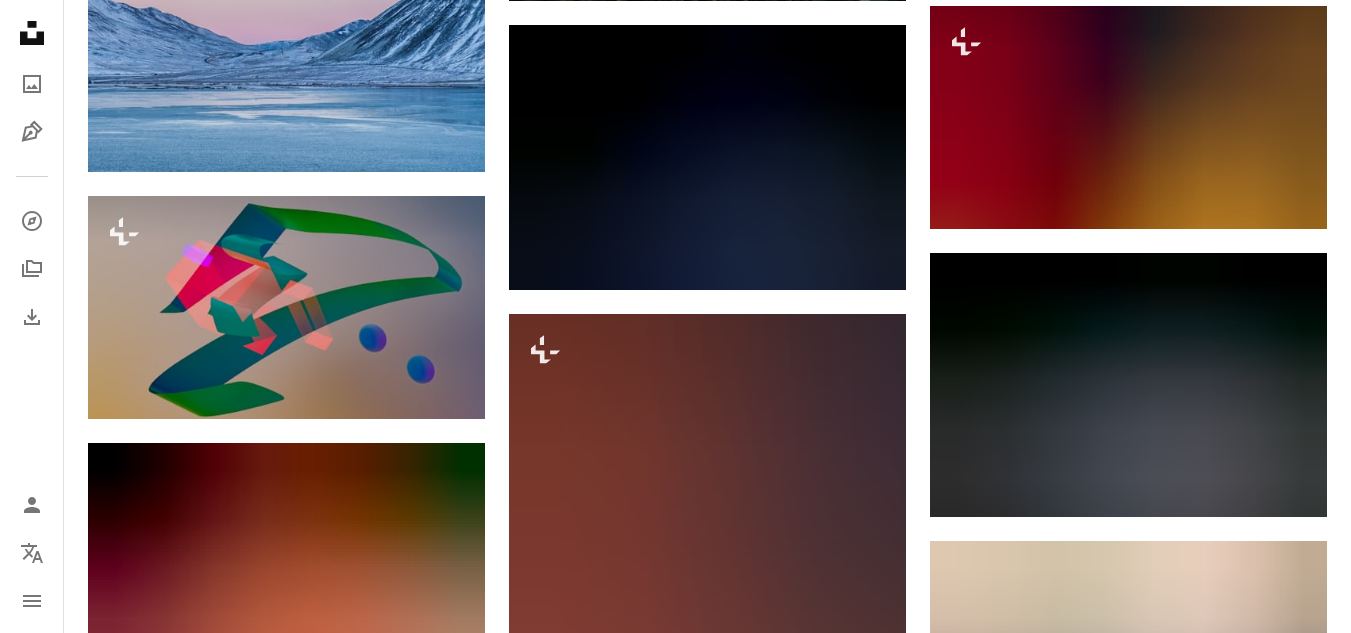 scroll, scrollTop: 13305, scrollLeft: 0, axis: vertical 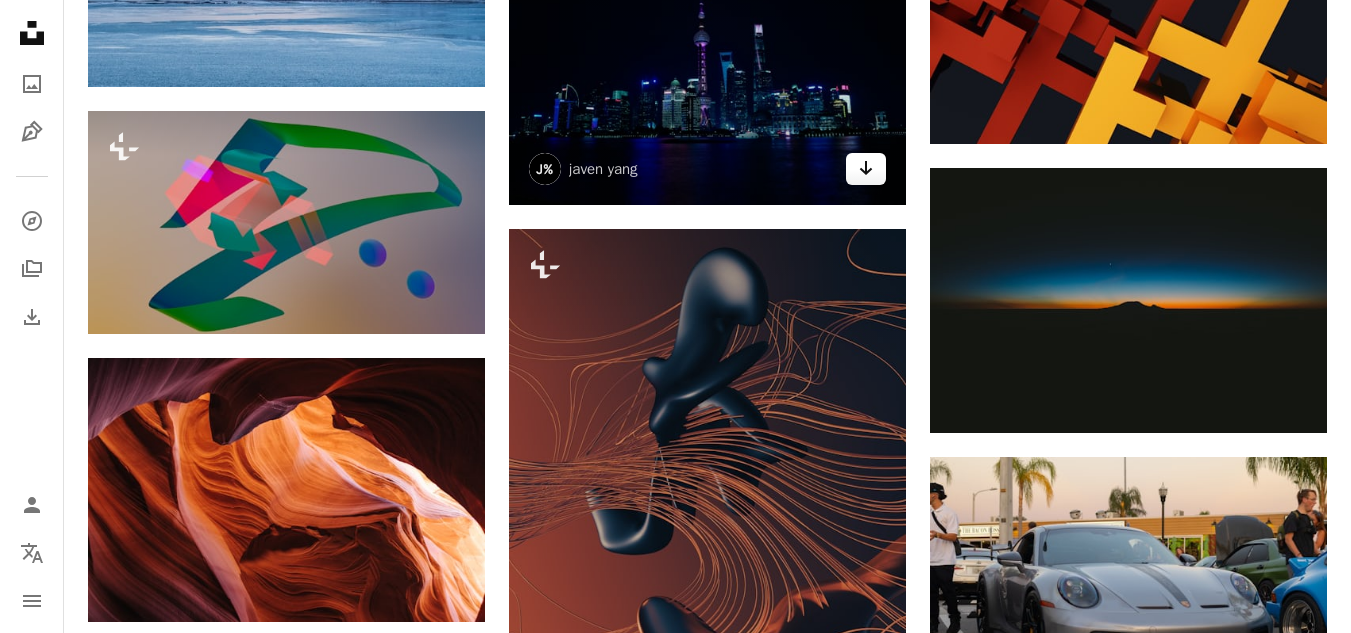 click on "Arrow pointing down" 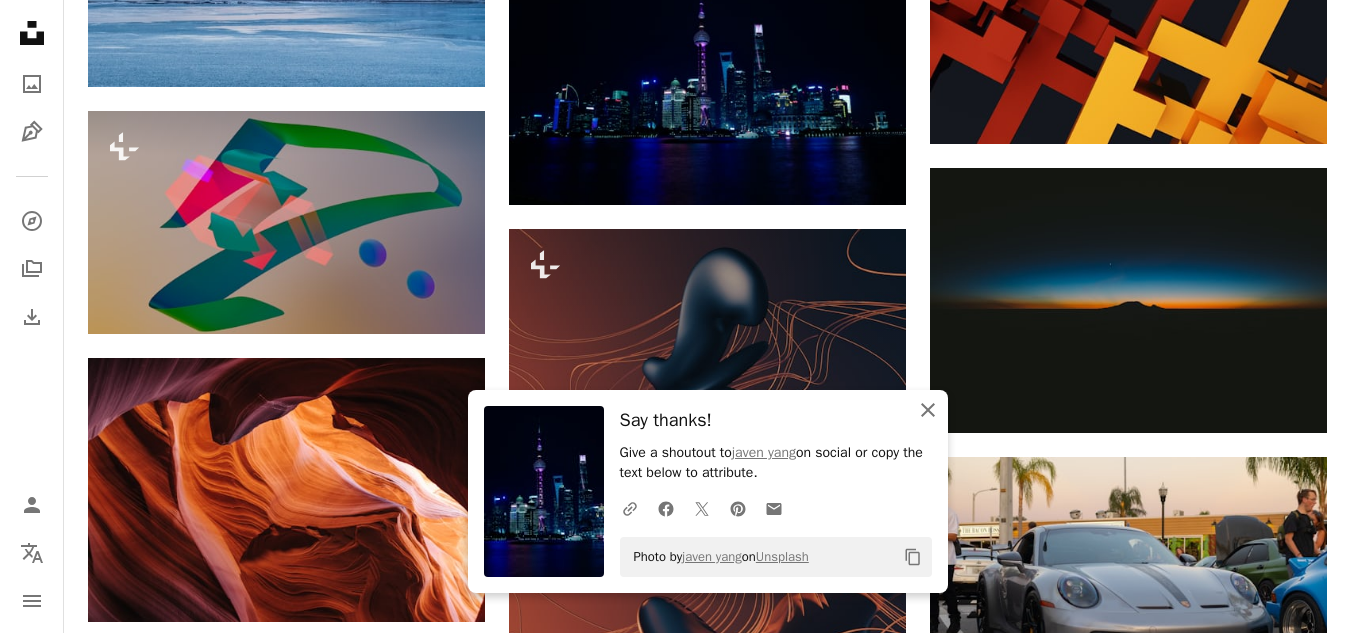 click 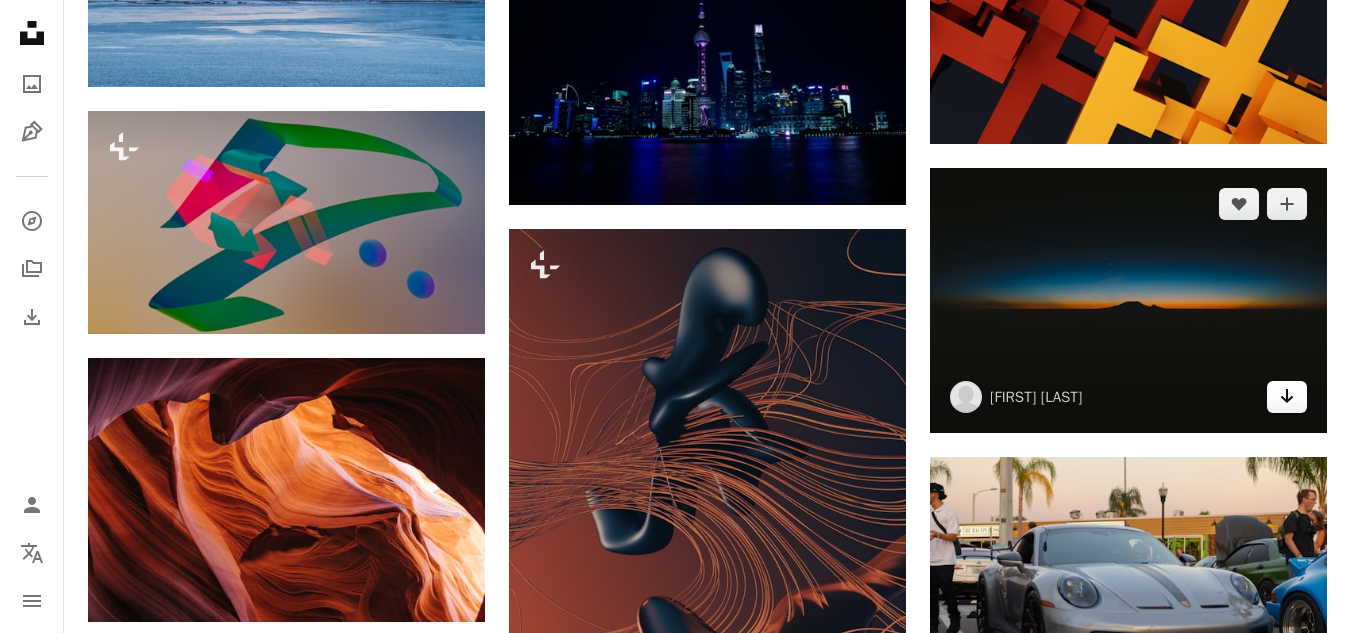 click on "Arrow pointing down" at bounding box center (1287, 397) 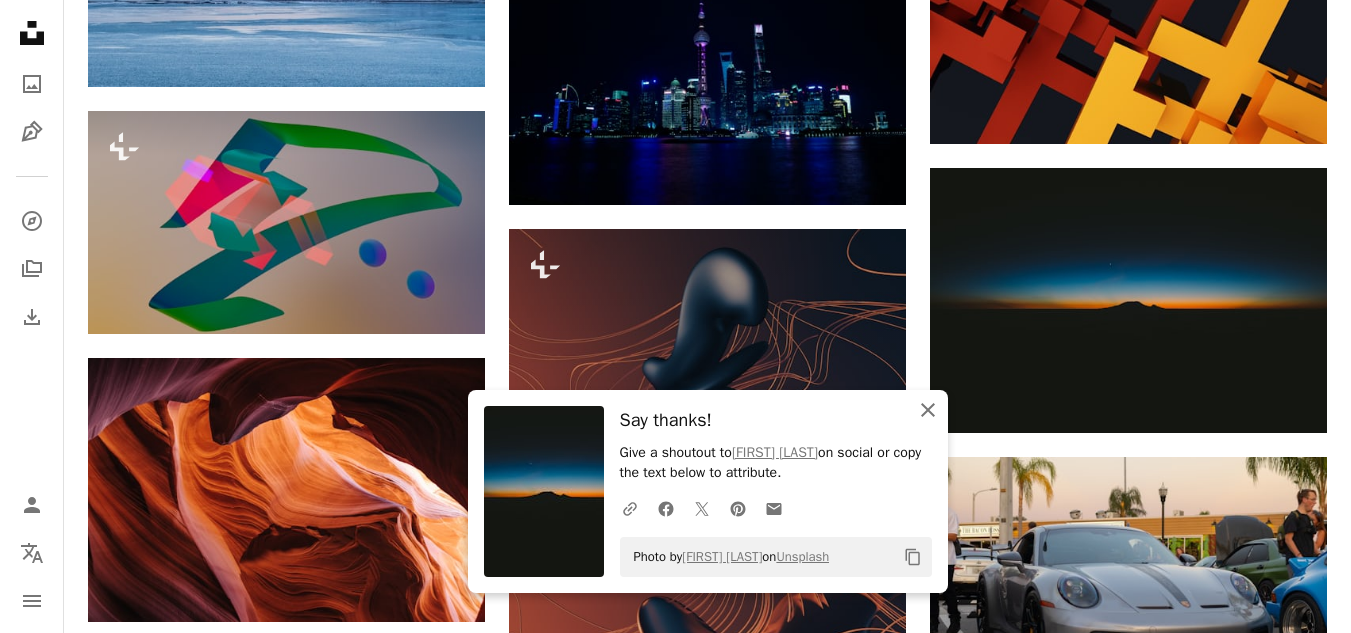 click on "An X shape" 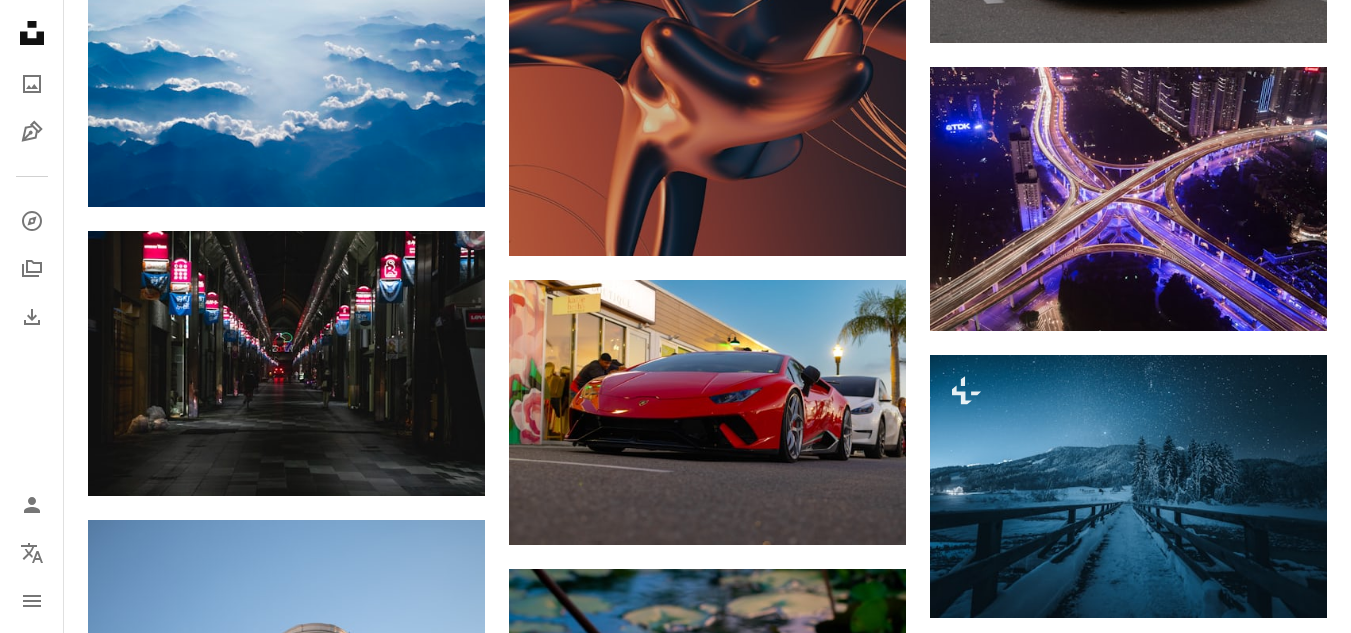 scroll, scrollTop: 14123, scrollLeft: 0, axis: vertical 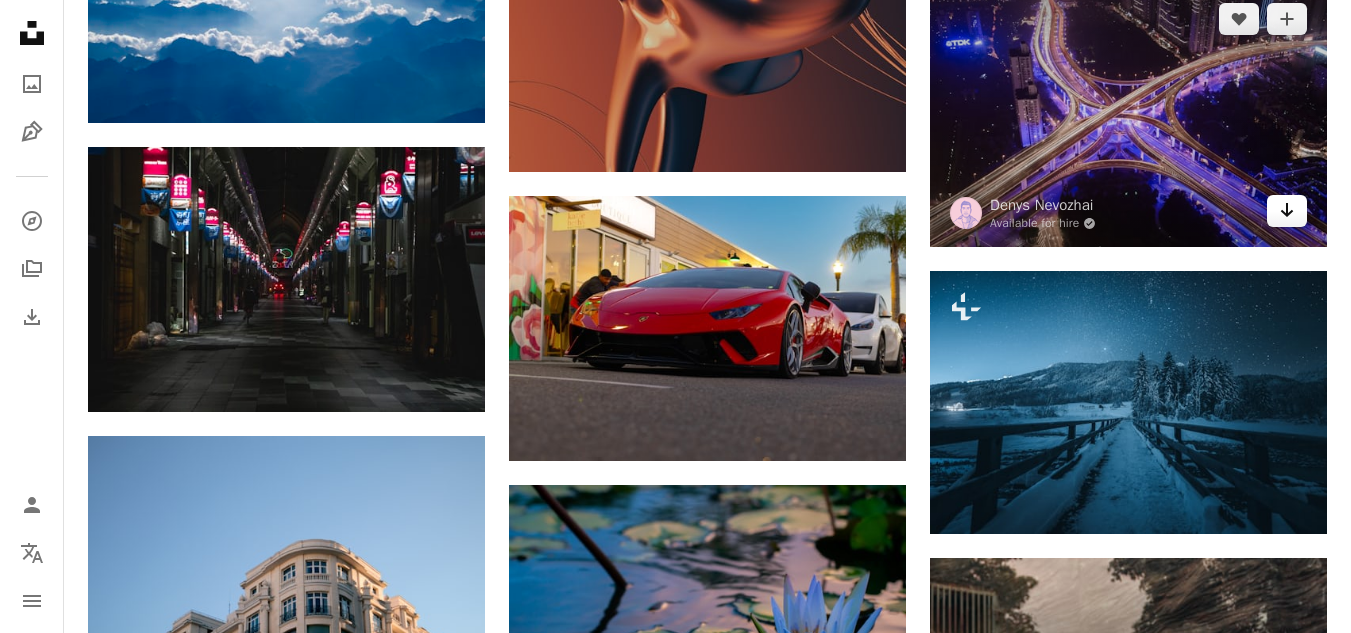click on "Arrow pointing down" 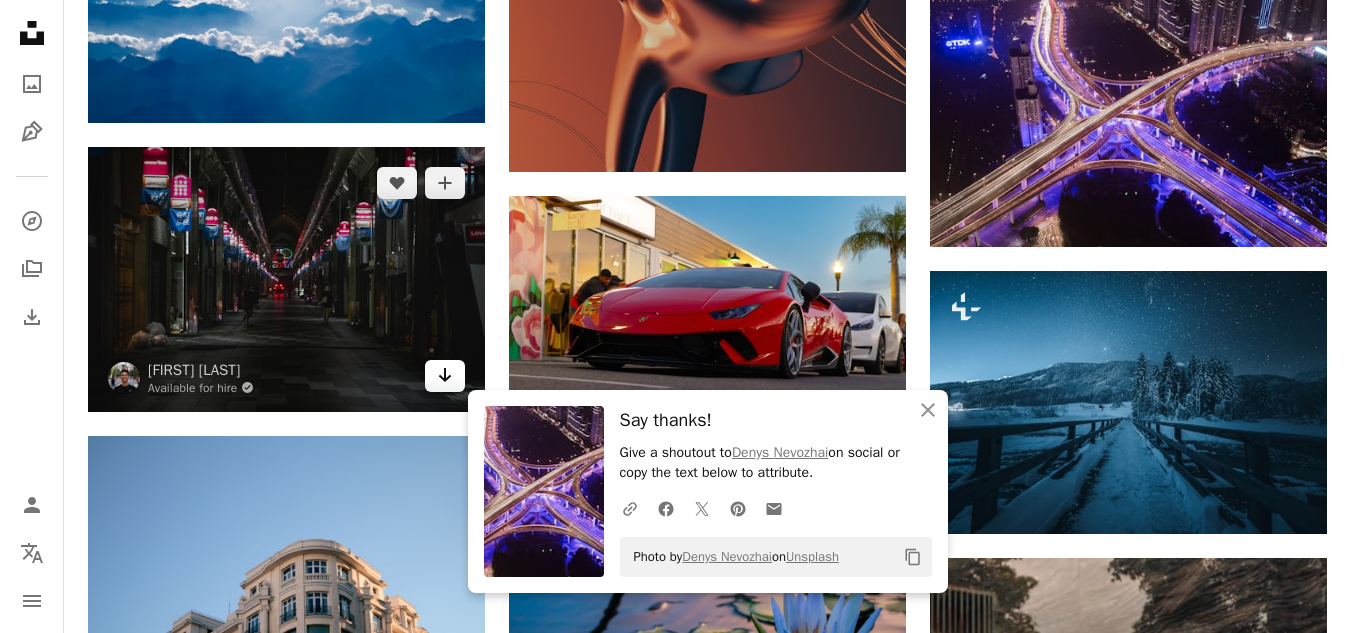 click on "Arrow pointing down" 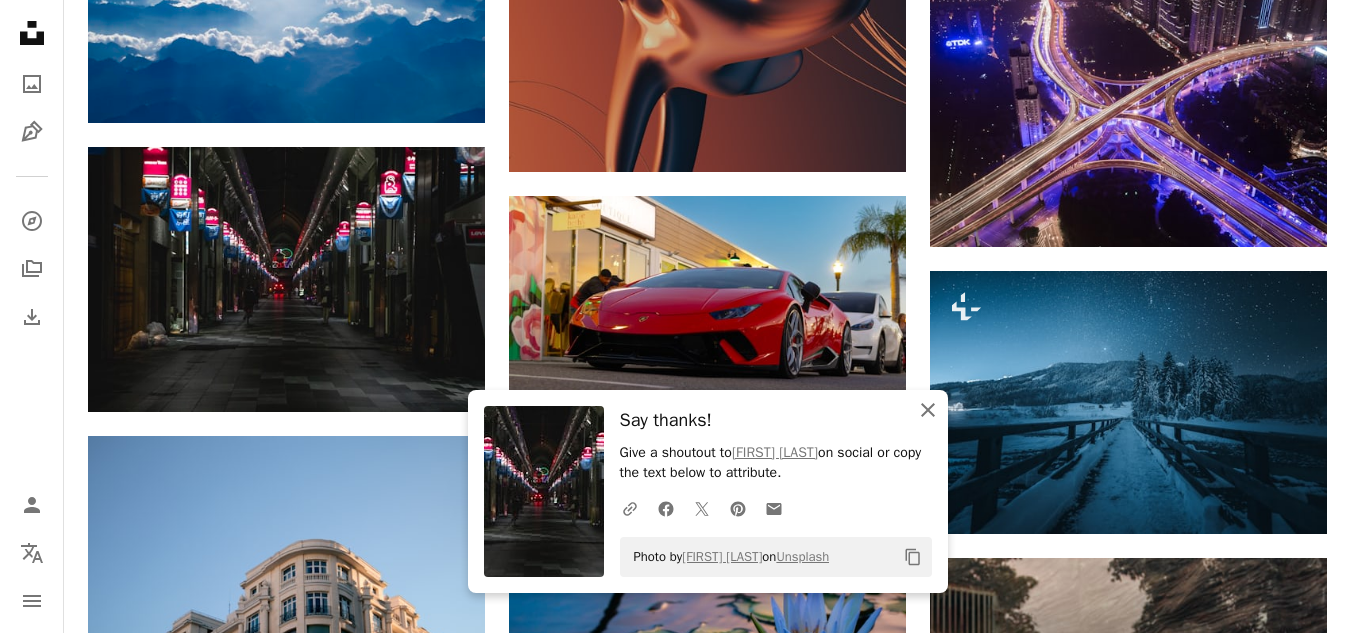 click on "An X shape" 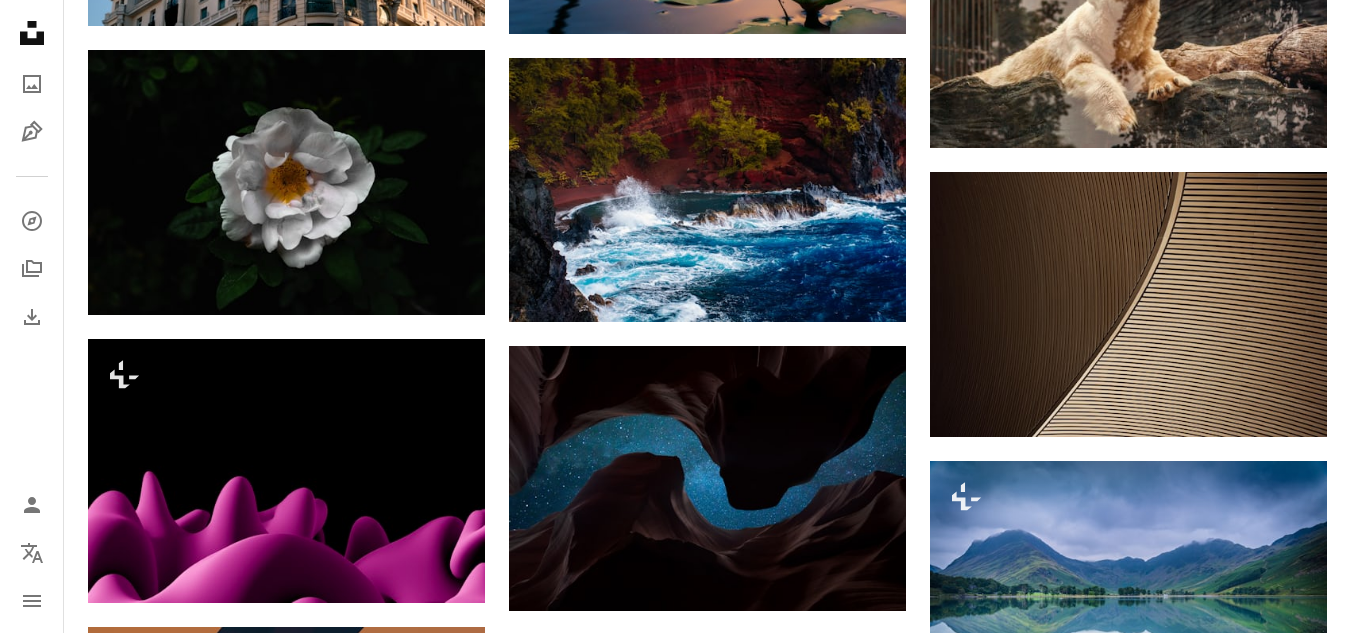 scroll, scrollTop: 14860, scrollLeft: 0, axis: vertical 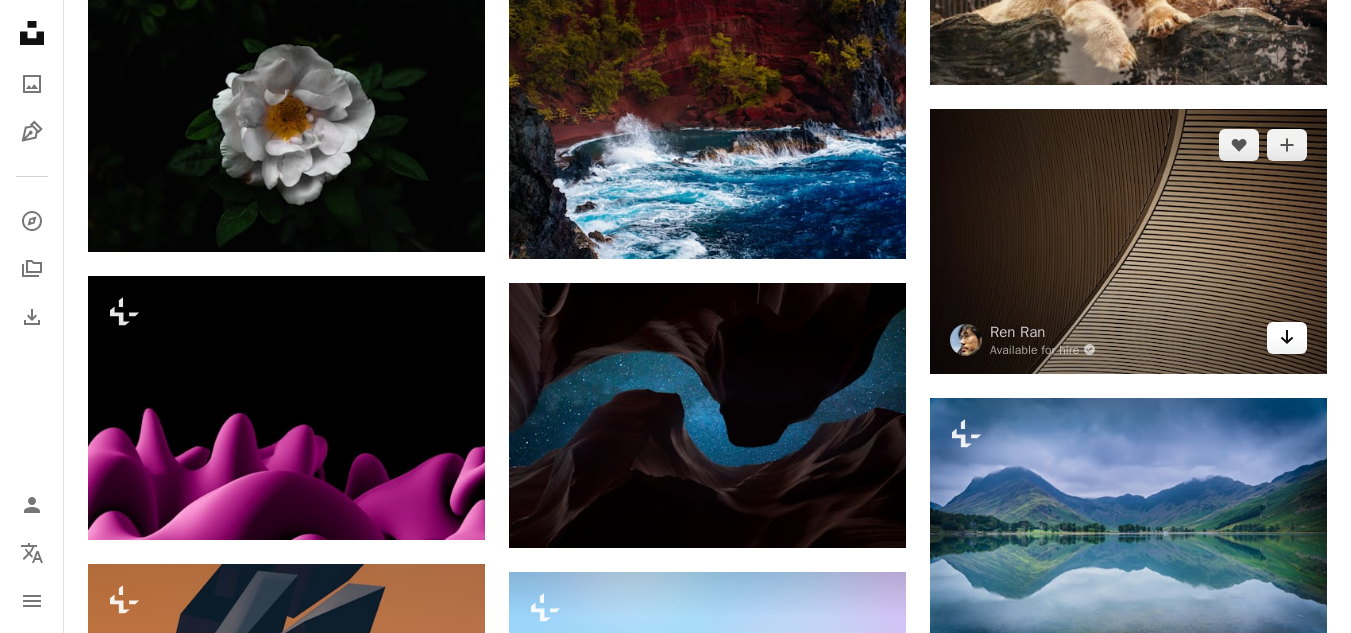 click on "Arrow pointing down" at bounding box center [1287, 338] 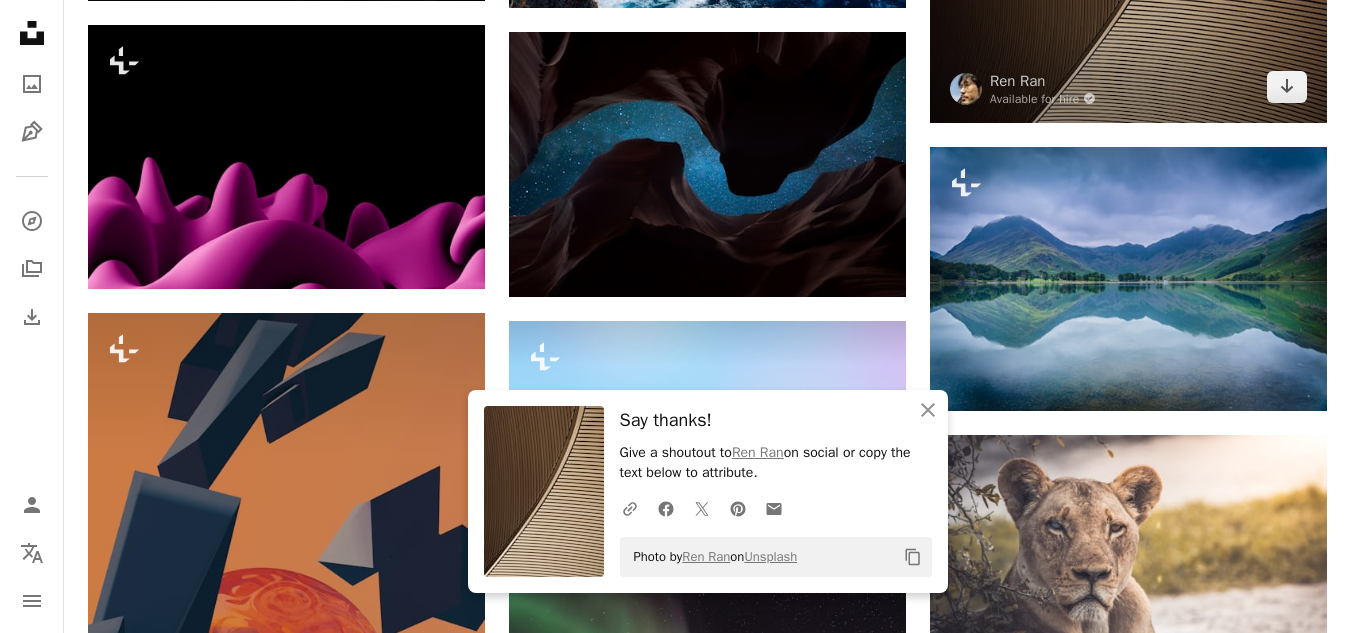 scroll, scrollTop: 15395, scrollLeft: 0, axis: vertical 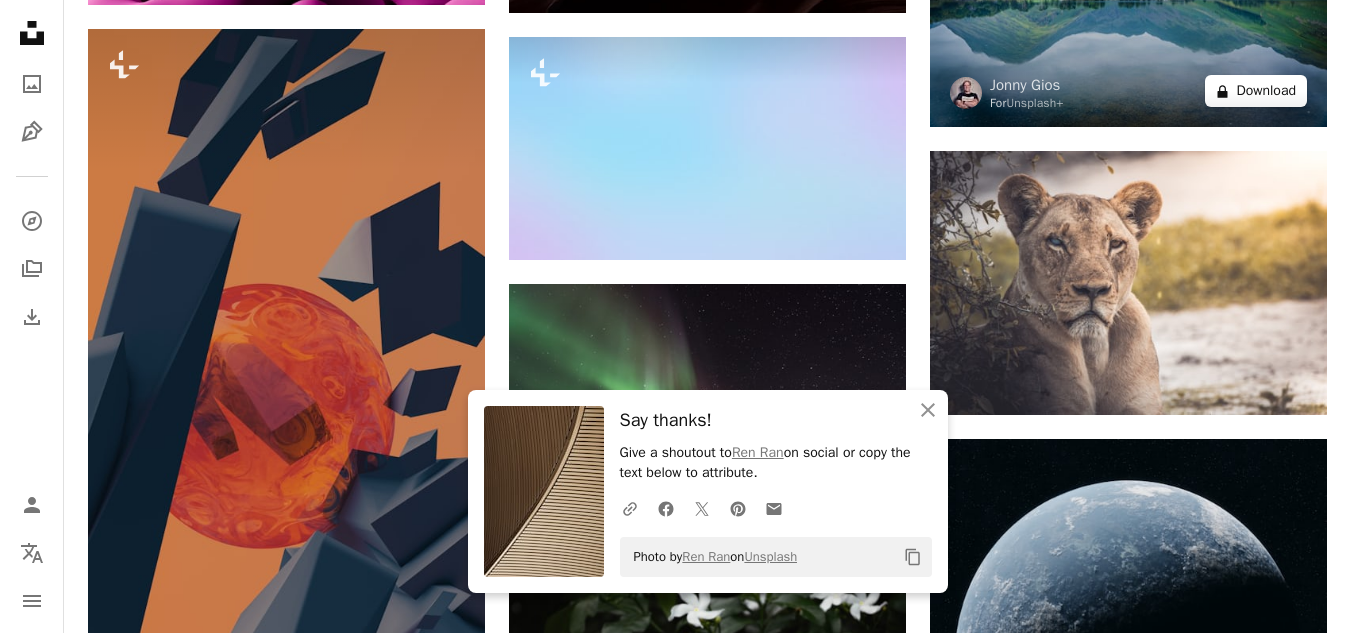 click on "A lock Download" at bounding box center [1256, 91] 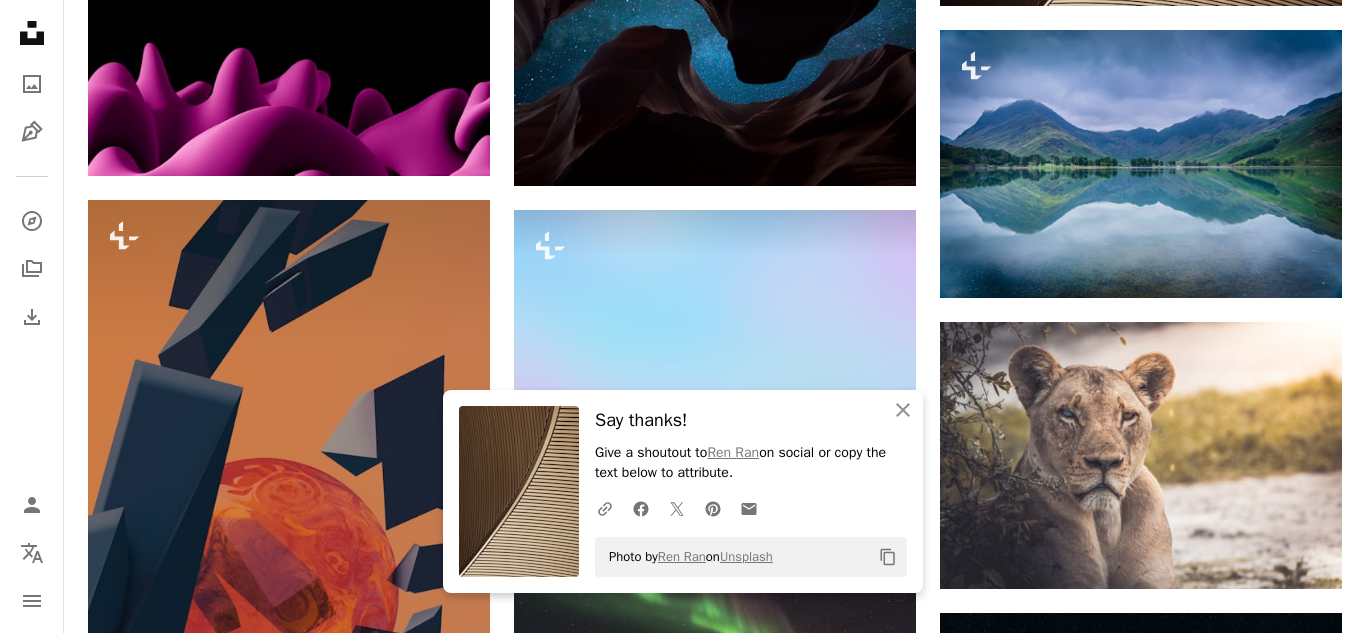 click on "[FIRST] [LAST]" at bounding box center [683, 3926] 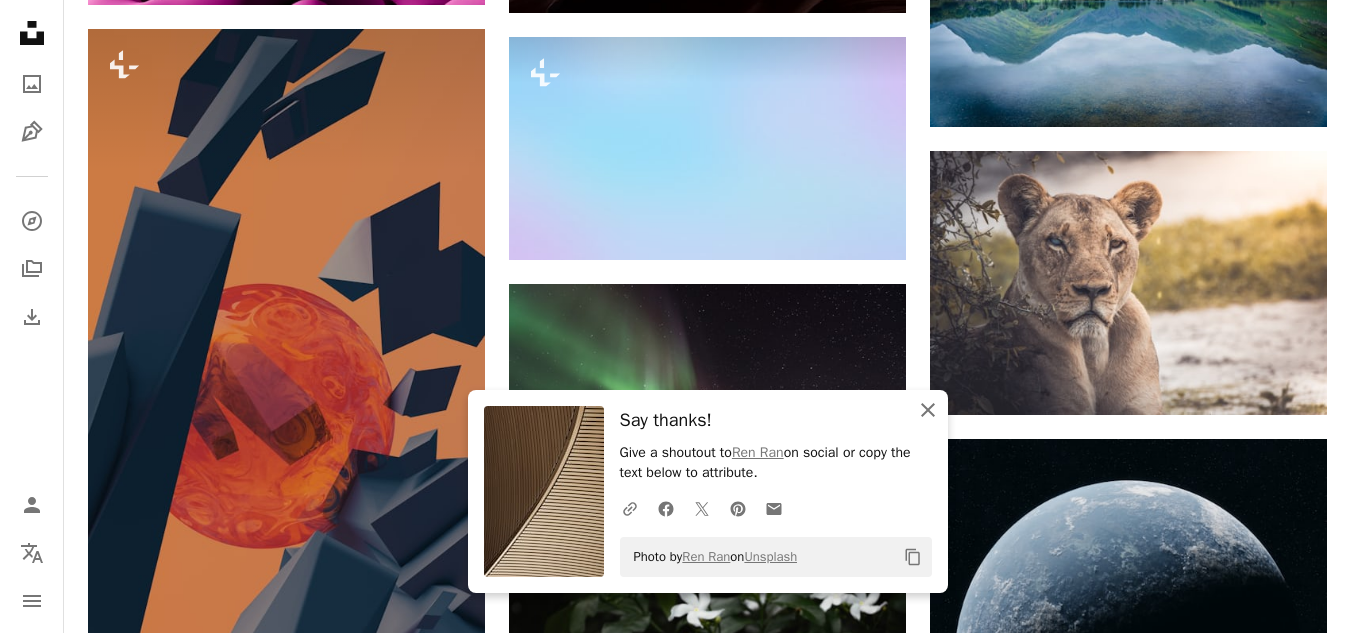 click on "An X shape" 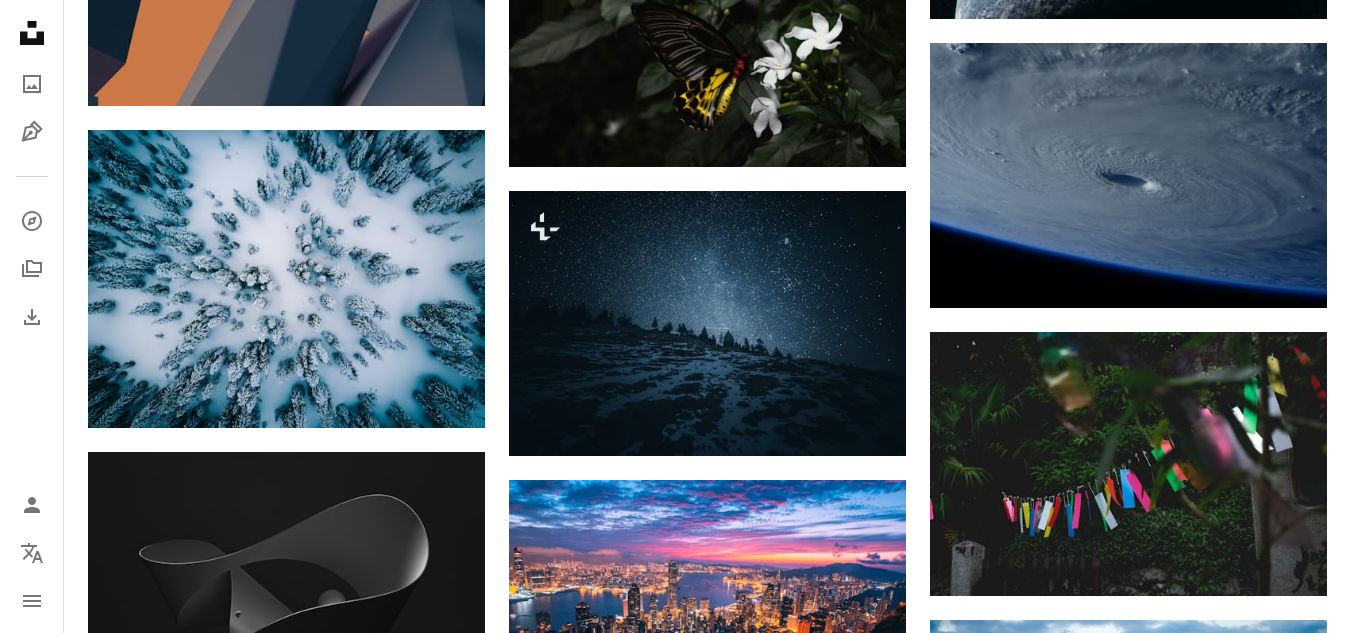 scroll, scrollTop: 16056, scrollLeft: 0, axis: vertical 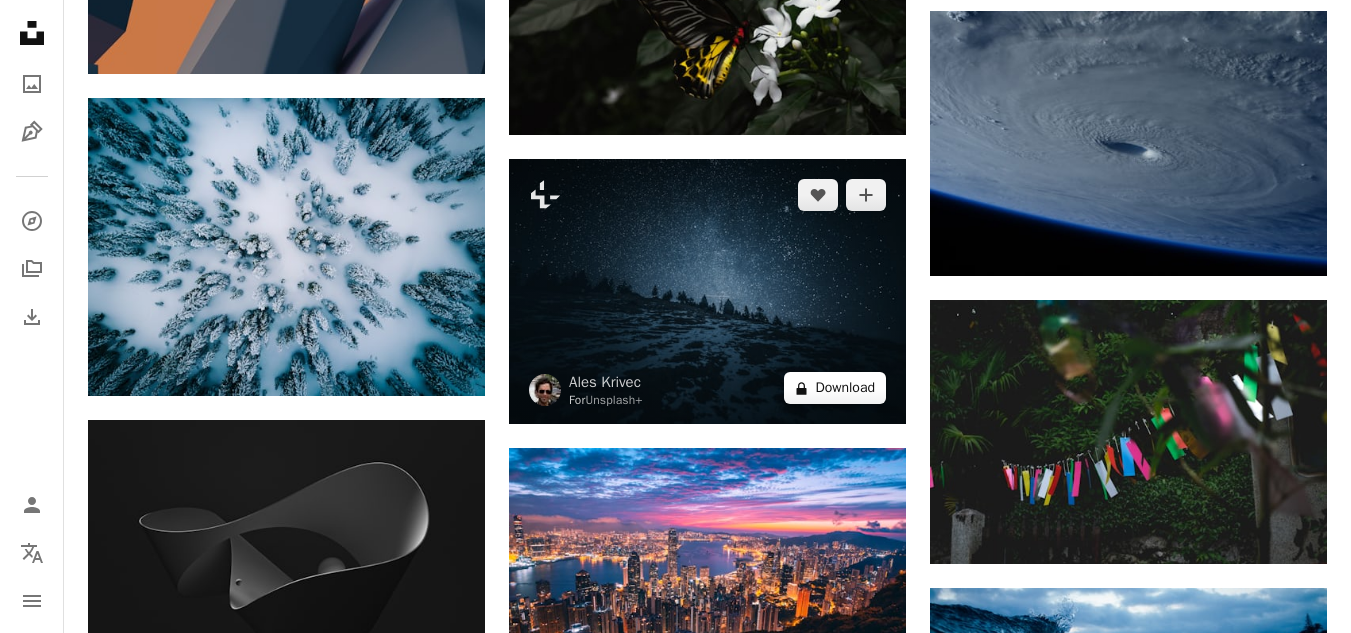 click on "A lock Download" at bounding box center [835, 388] 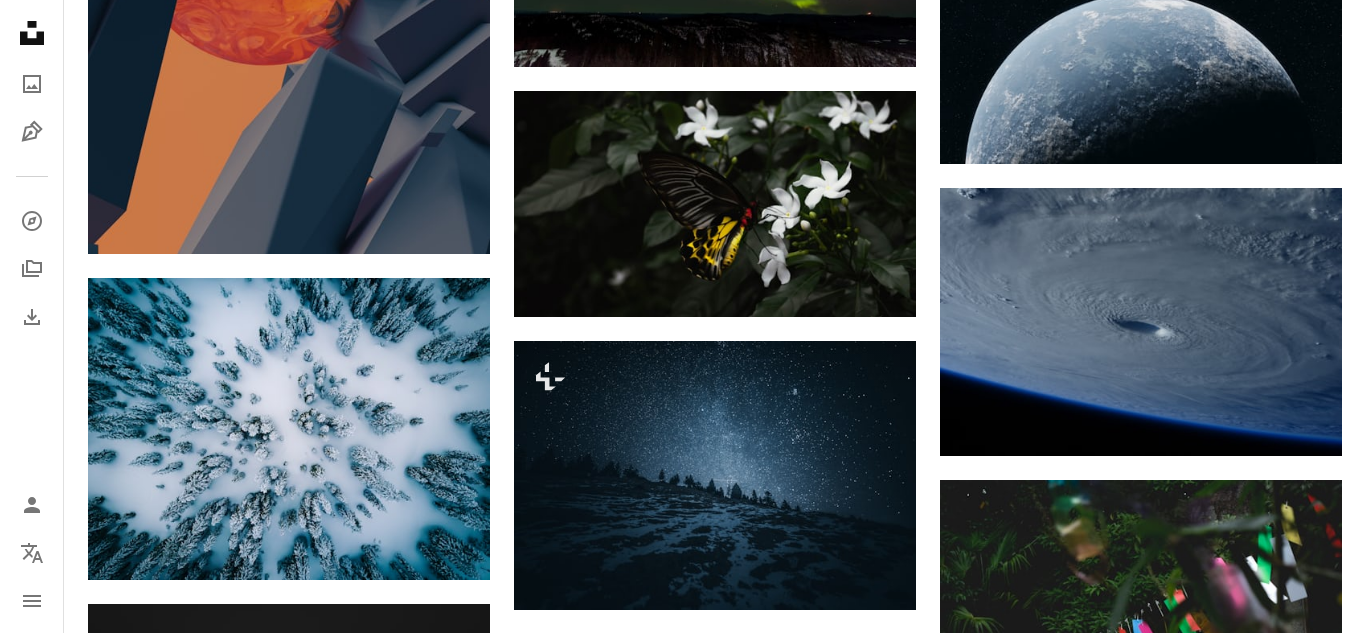 click on "An X shape Premium, ready to use images. Get unlimited access. A plus sign Members-only content added monthly A plus sign Unlimited royalty-free downloads A plus sign Illustrations  New A plus sign Enhanced legal protections yearly 66%  off monthly $12   $4 USD per month * Get  Unsplash+ * When paid annually, billed upfront  $48 Taxes where applicable. Renews automatically. Cancel anytime." at bounding box center (683, 3265) 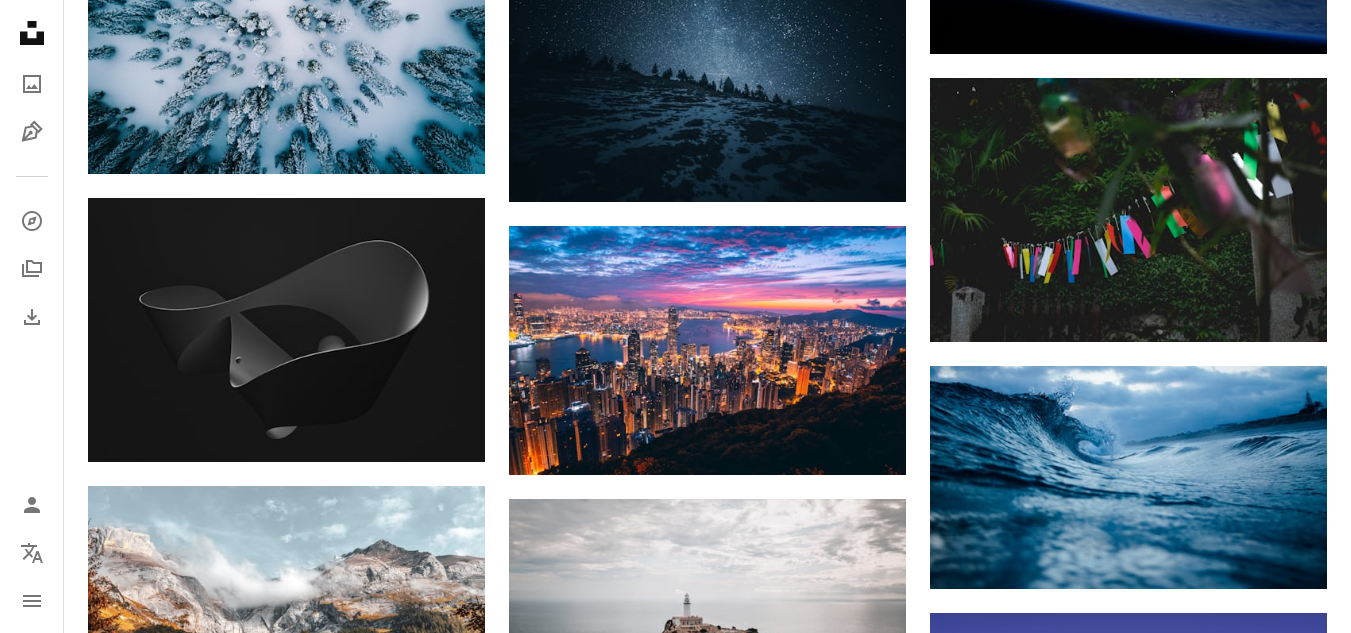 scroll, scrollTop: 16640, scrollLeft: 0, axis: vertical 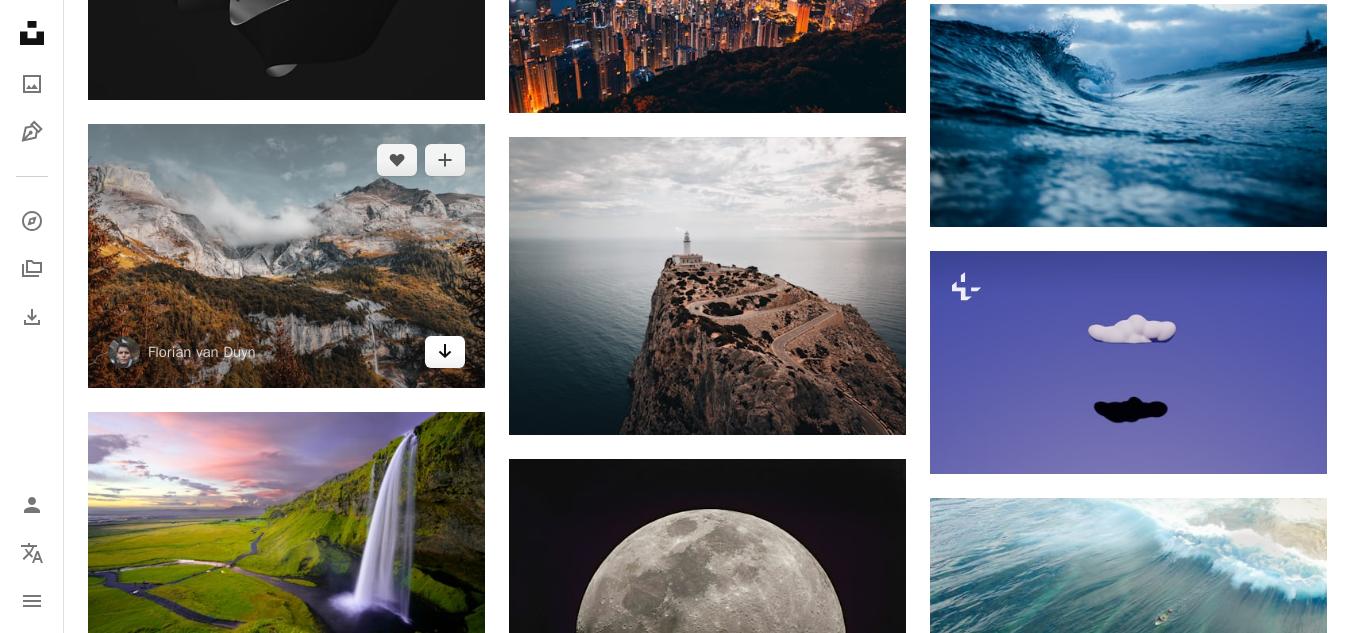 click on "Arrow pointing down" 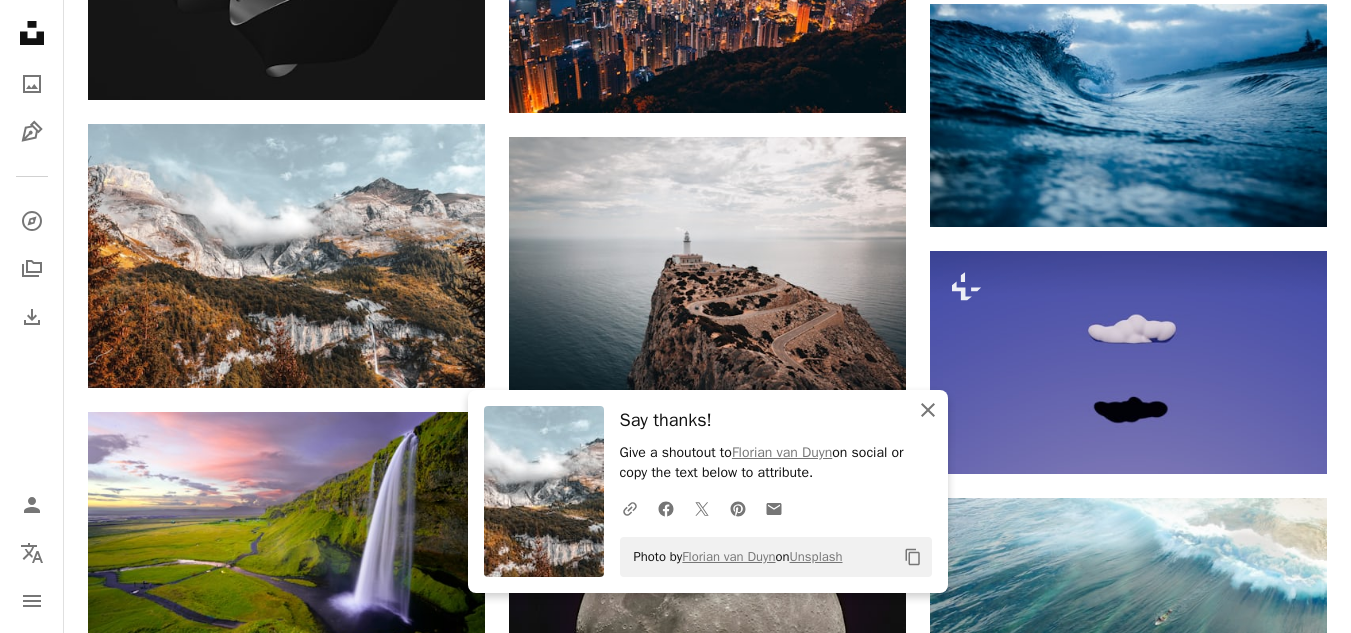 drag, startPoint x: 923, startPoint y: 412, endPoint x: 1340, endPoint y: 366, distance: 419.5295 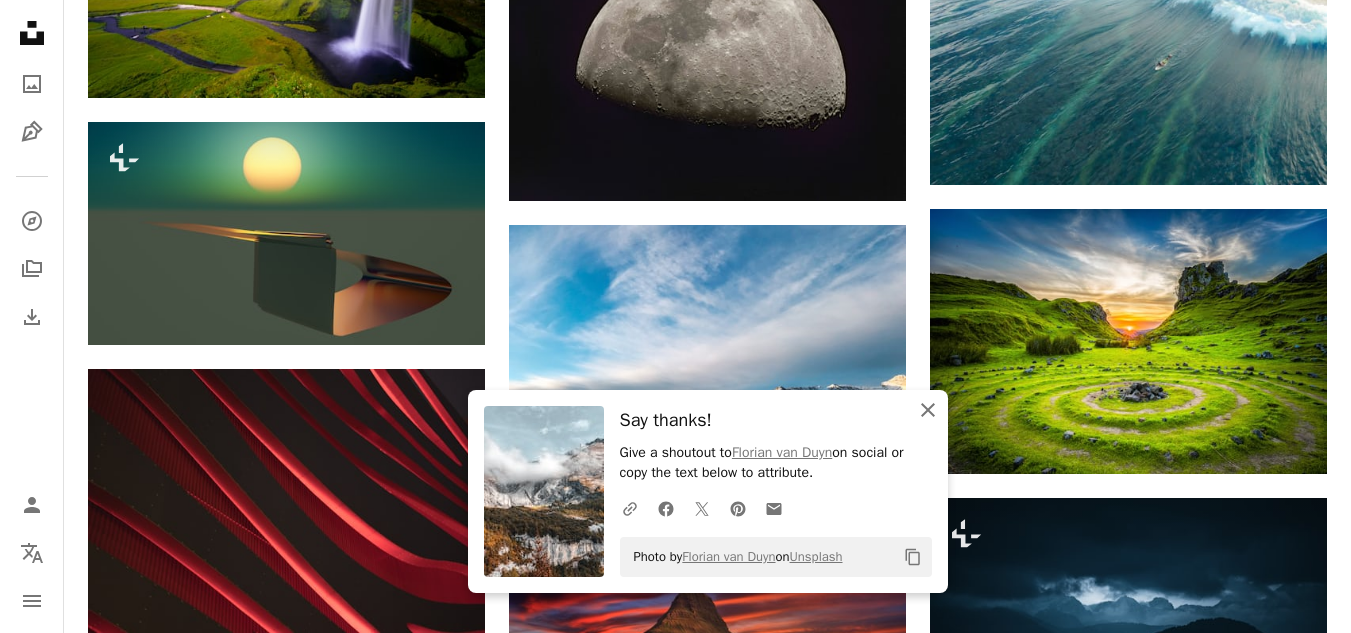 scroll, scrollTop: 17161, scrollLeft: 0, axis: vertical 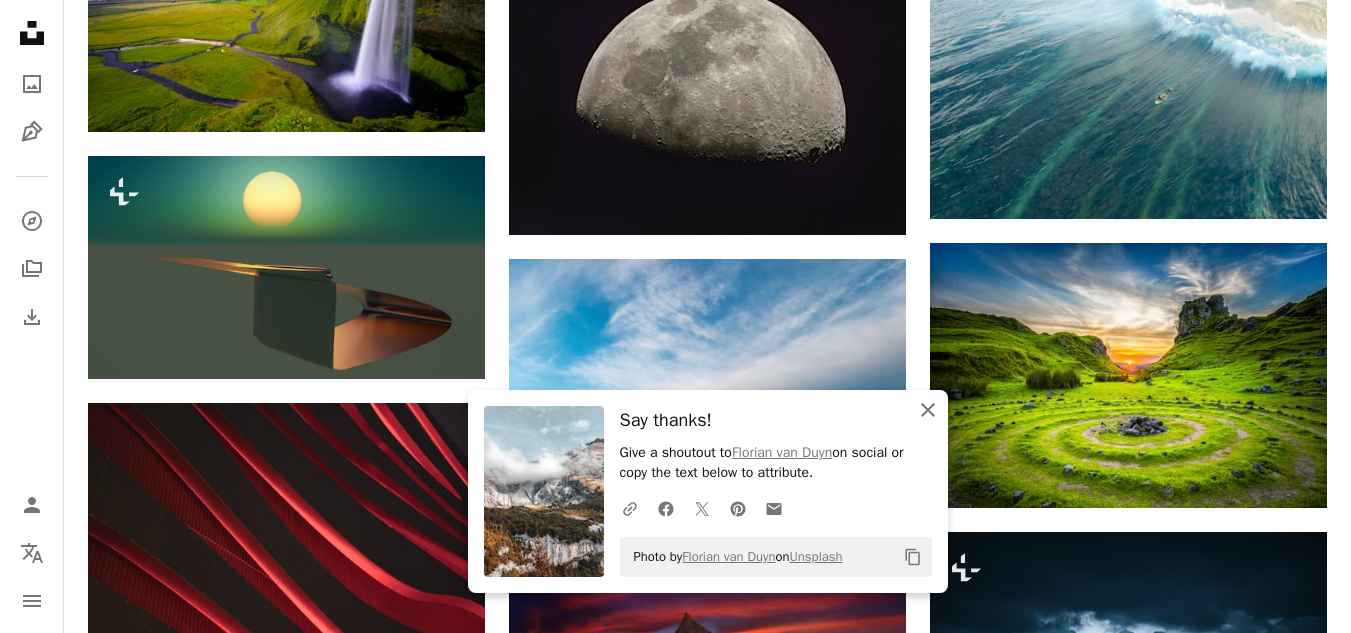 click on "An X shape" 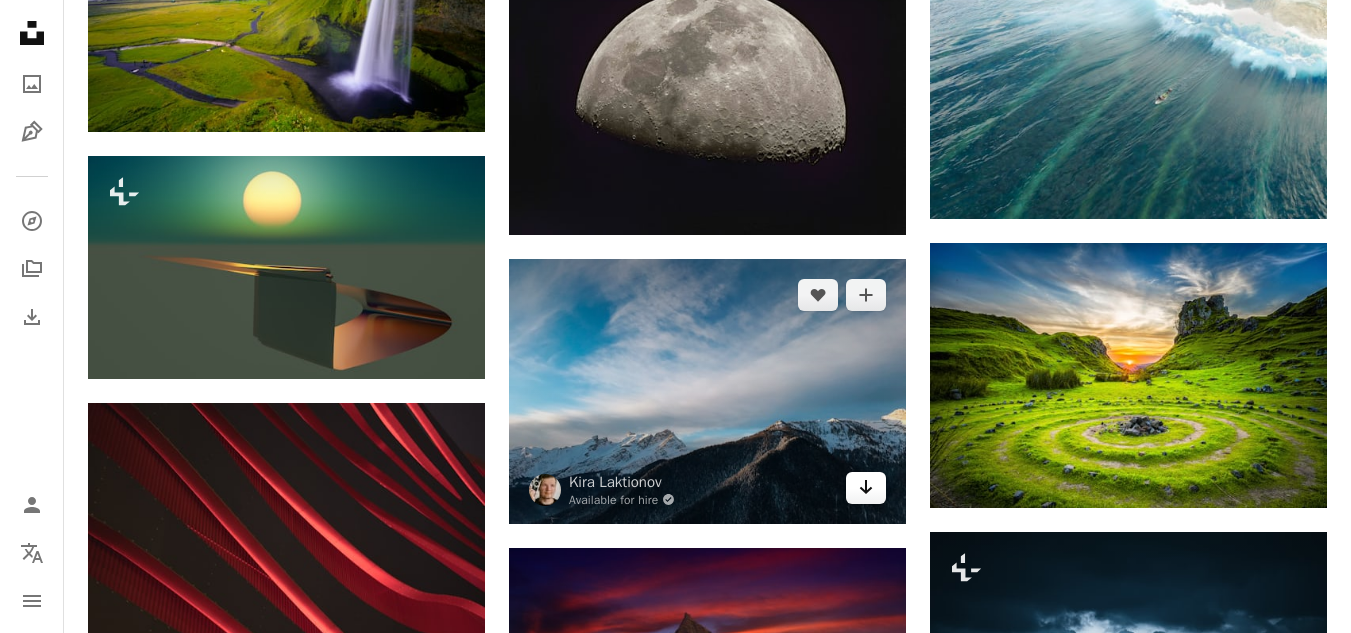 click on "Arrow pointing down" 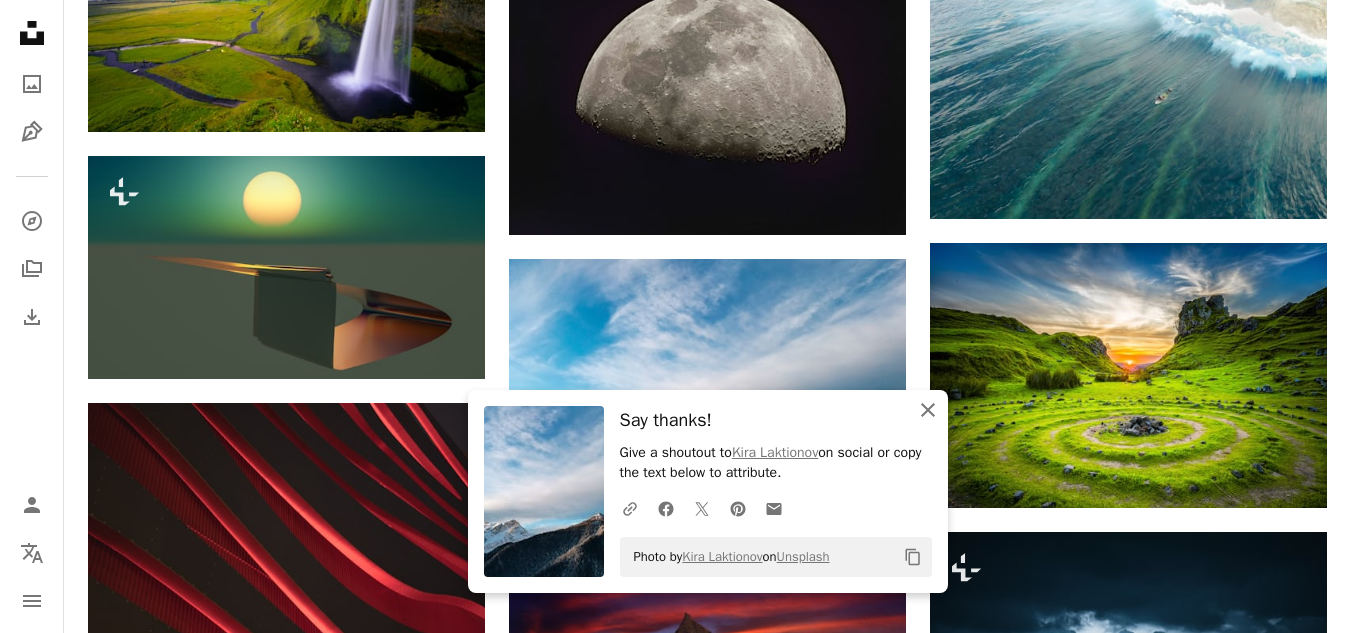 click 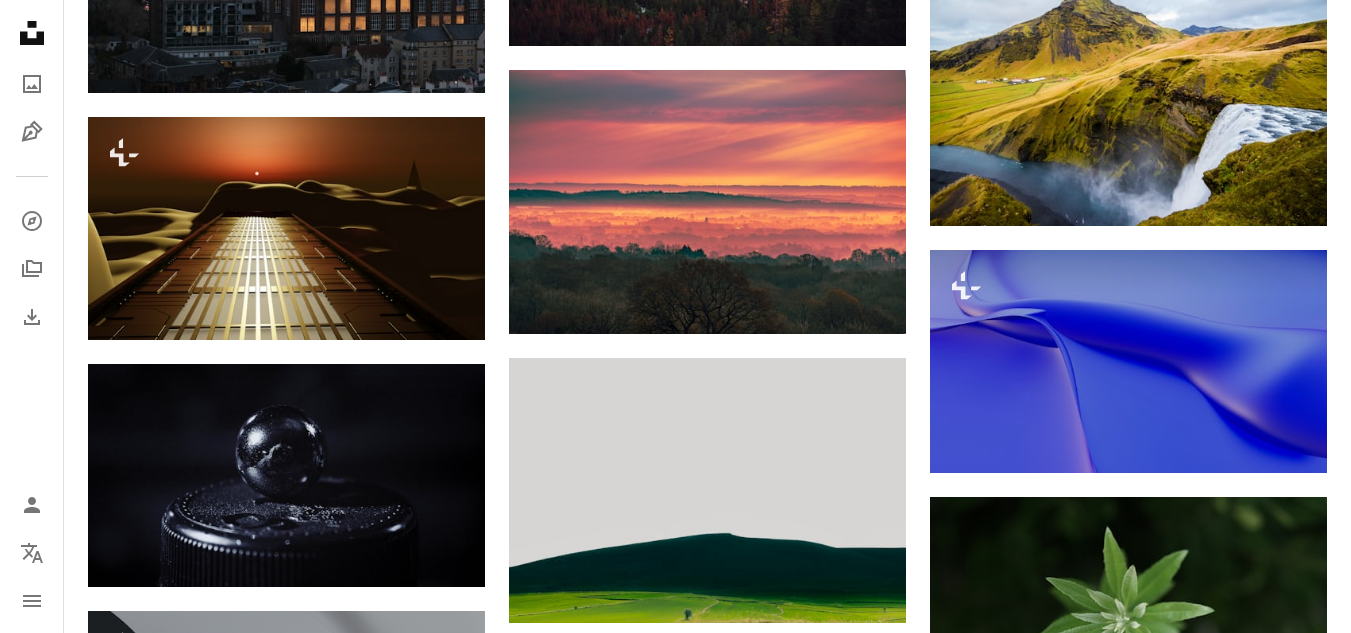 scroll, scrollTop: 32557, scrollLeft: 0, axis: vertical 